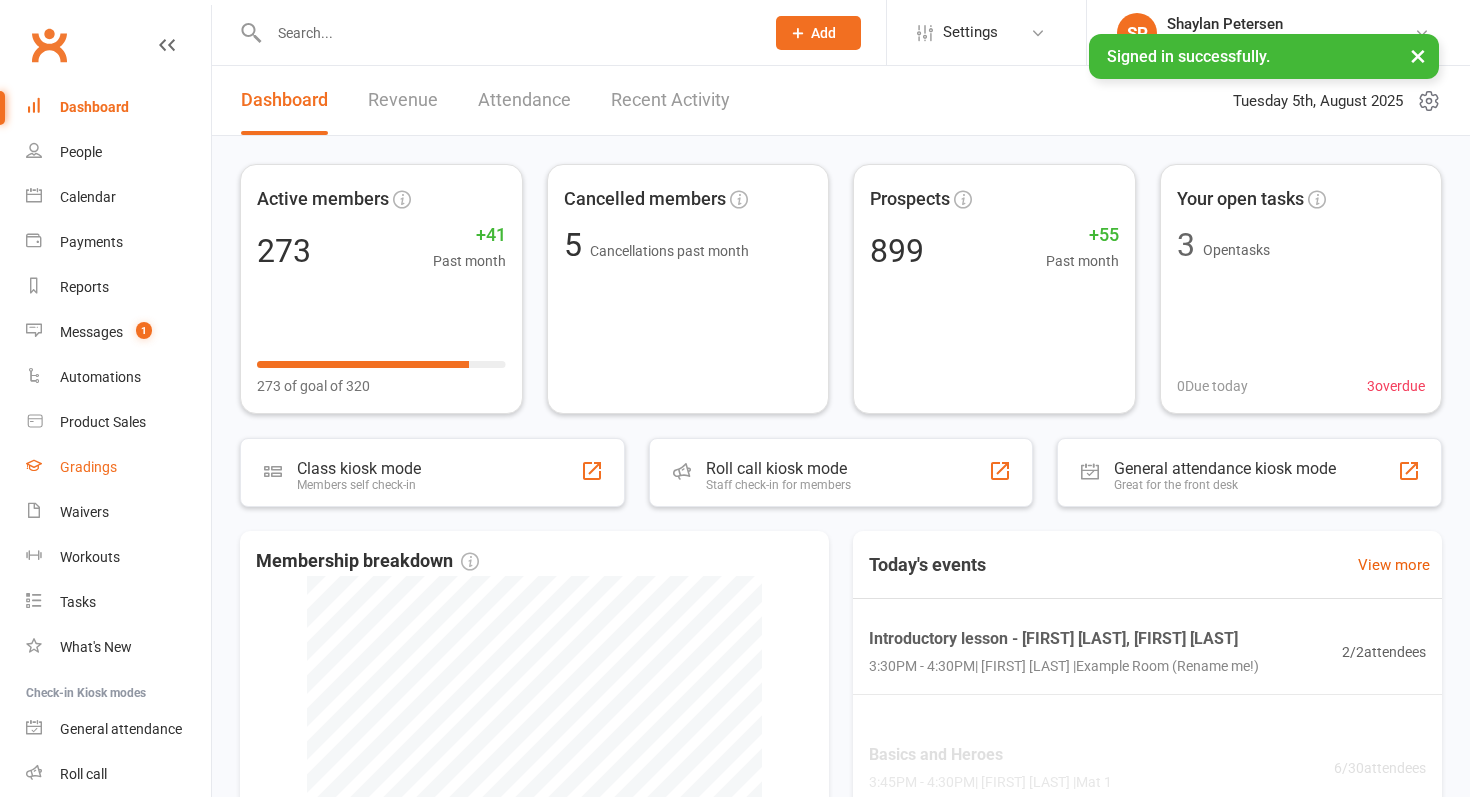 scroll, scrollTop: 0, scrollLeft: 0, axis: both 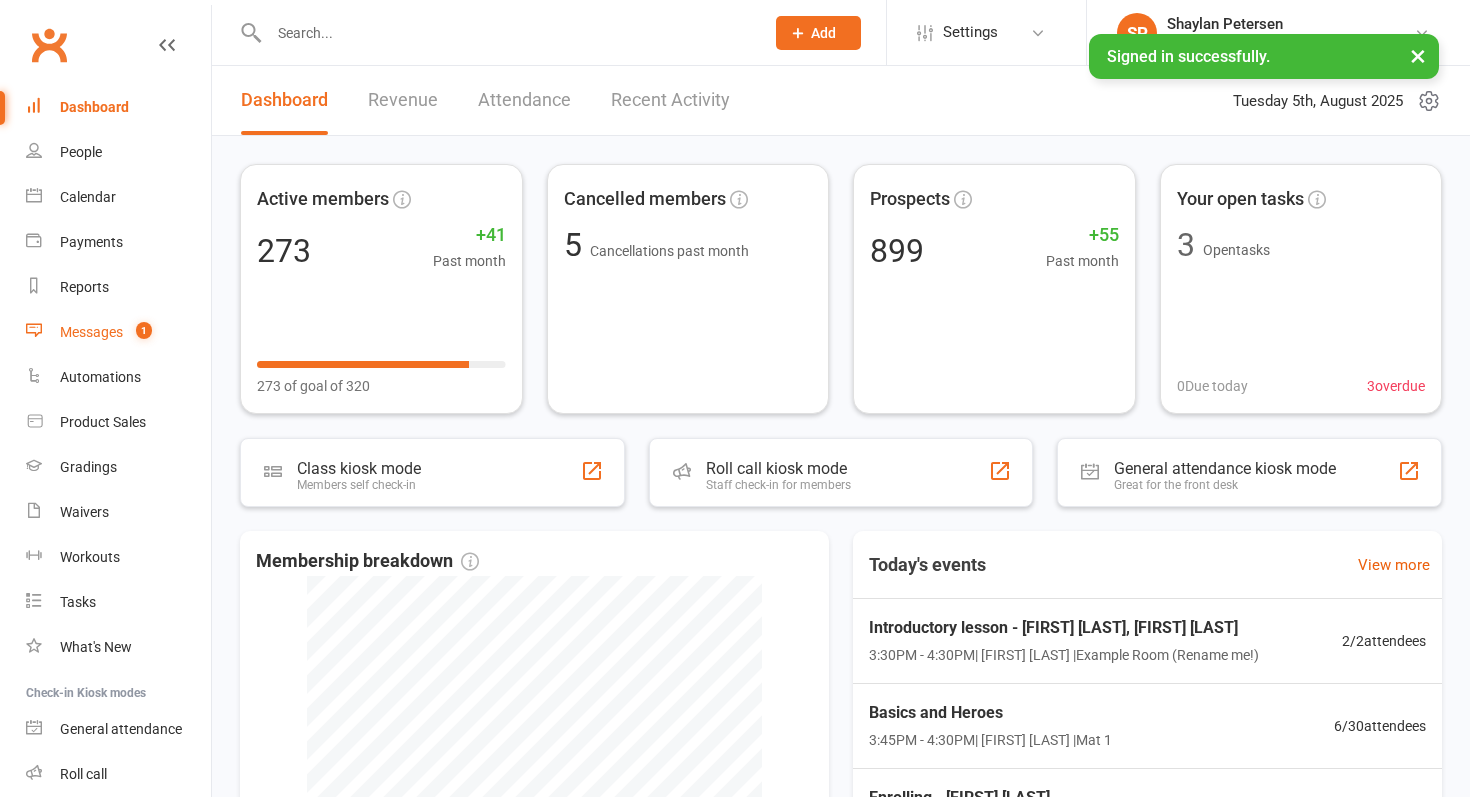 click on "Messages   1" at bounding box center [118, 332] 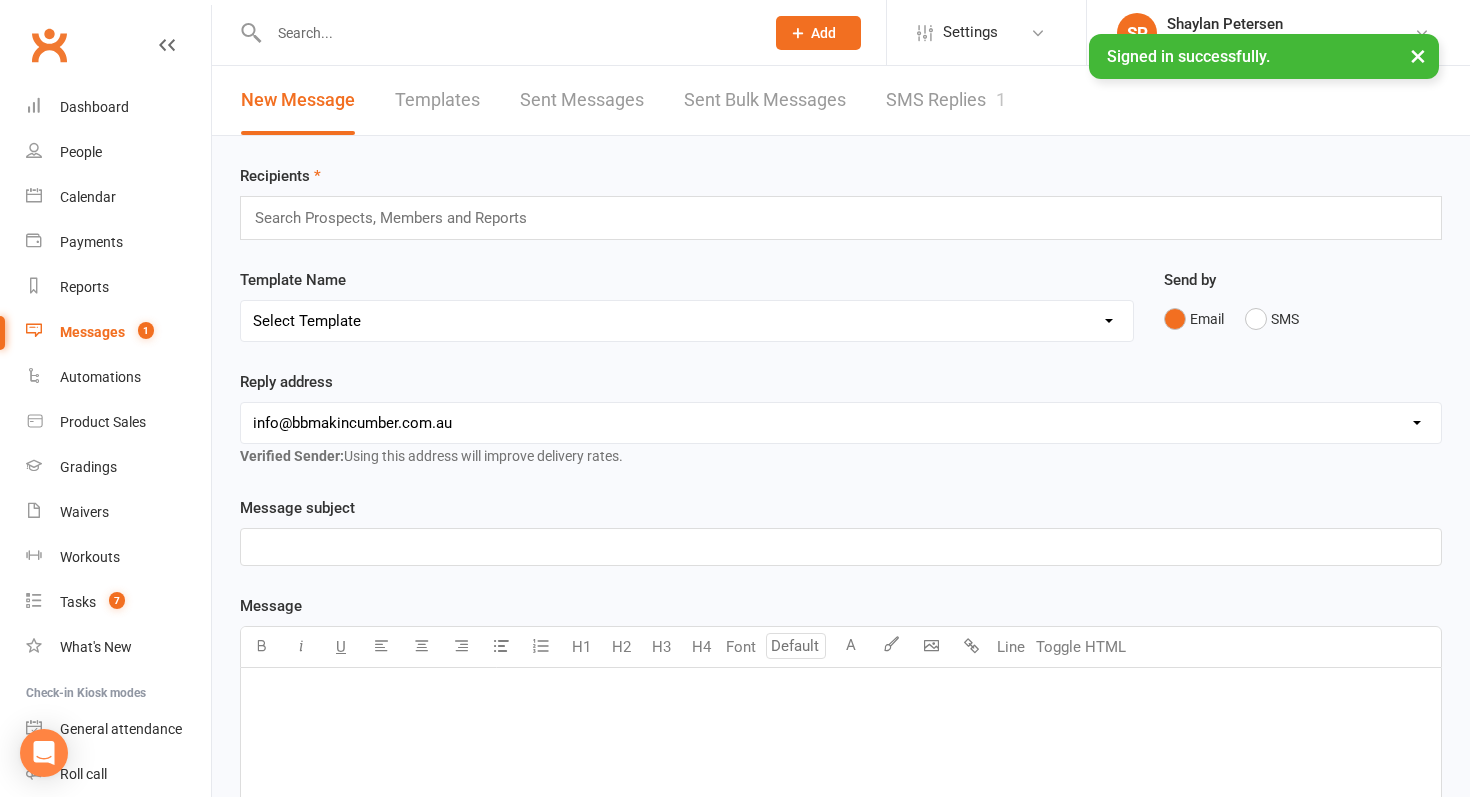 click on "Recipients Search Prospects, Members and Reports Template Name Select Template [SMS] Birthday Invite Text [Email] Birthday Party [Email] Happy Birthday [Email] Enquiry Information Adult [Email] Enquiry Information Junior Karate [Email] Enquiry Information Little Dragons [Email] Enquiry with email only [SMS] First class [SMS] Intro confirmation [SMS] Intro confirmation Adult [Email] Kickboxing Enquiry Info [Email] Big Kids Tournament [Email] Festival Booking [Email] Trivia Night [SMS] 2 weeks [Email] Online Academy [SMS] Stock pickup [Email] A letter from Kyoshi after grading Dan grades [Email] Fitness requirements [Email] Kobudo Grading Fee [Email] Letter from Kyoshi New Black Belts [Email] Level 3 progress test [Email] Once per week Basics to Lvl 1 students [Email] Post Dan grade letter from Kyoshi and Shihan 2024 [Email] Welcome to Level 3 [Email] Basics Group Grading [Email] Group Grading Final Reminder [SMS] Group Grading Week of [Email] Level 1 Group Grading [Email] Level 2 Group Grading [Email] IWD SMS" at bounding box center (841, 703) 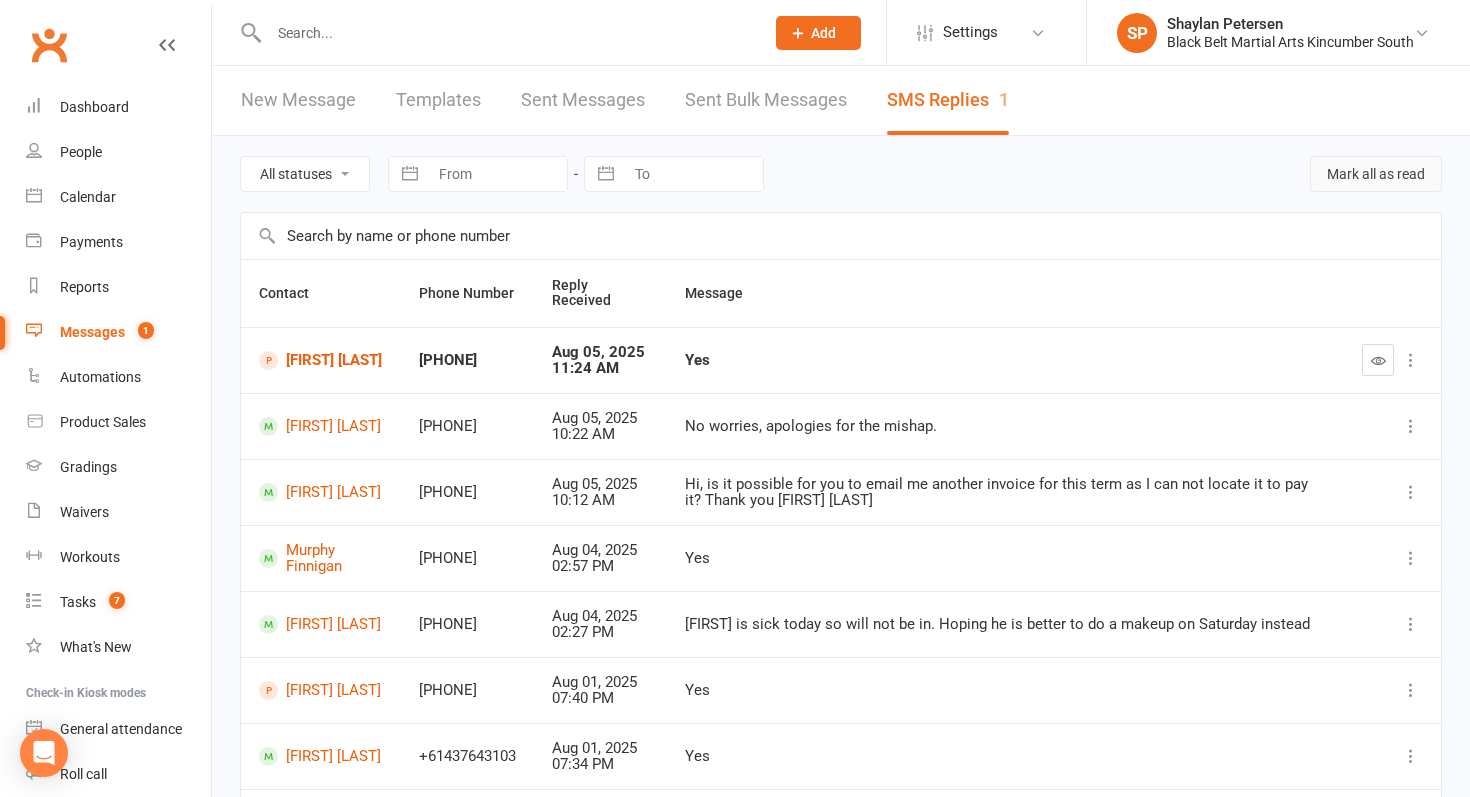 click on "Mark all as read" at bounding box center (1376, 174) 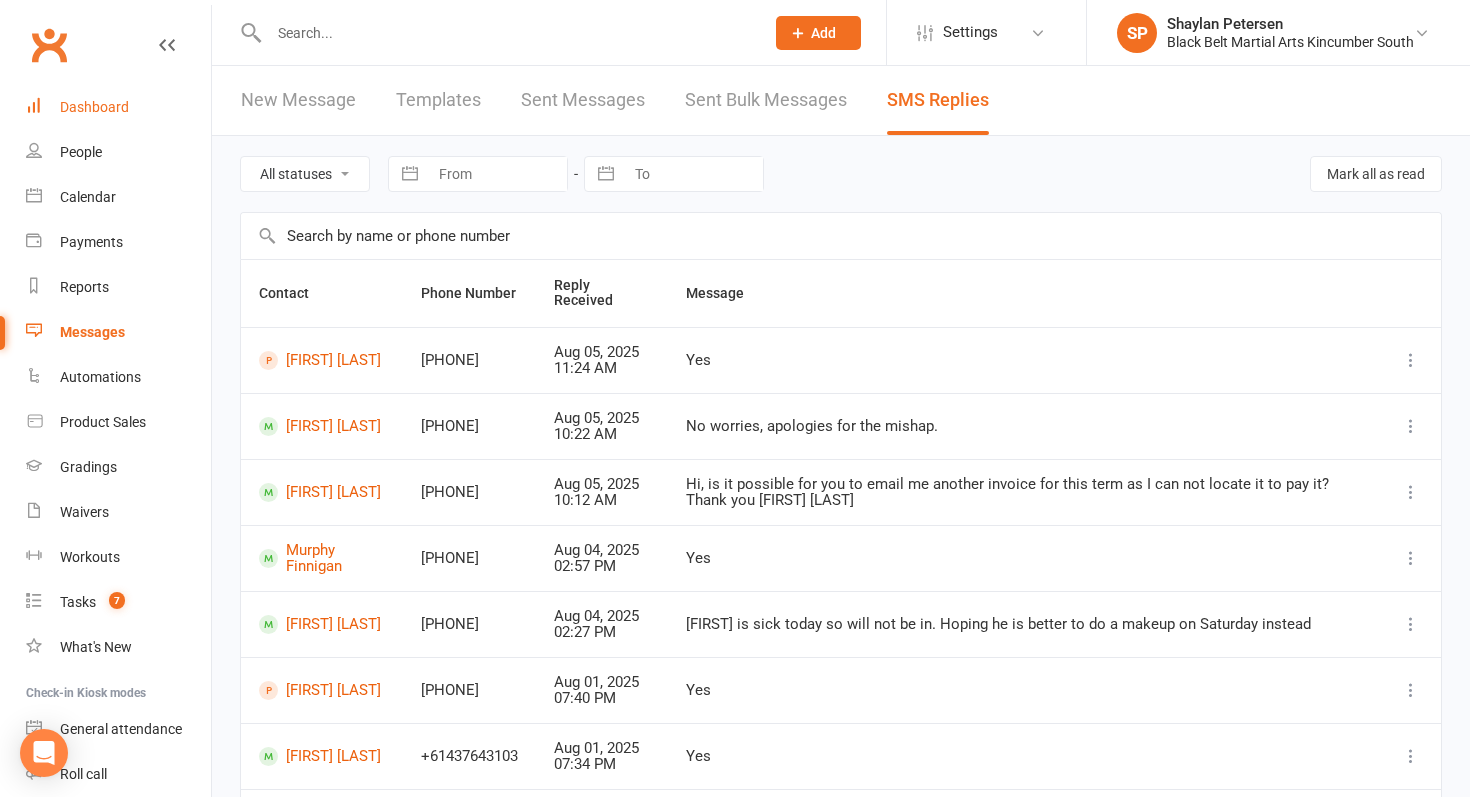 click on "Dashboard" at bounding box center [118, 107] 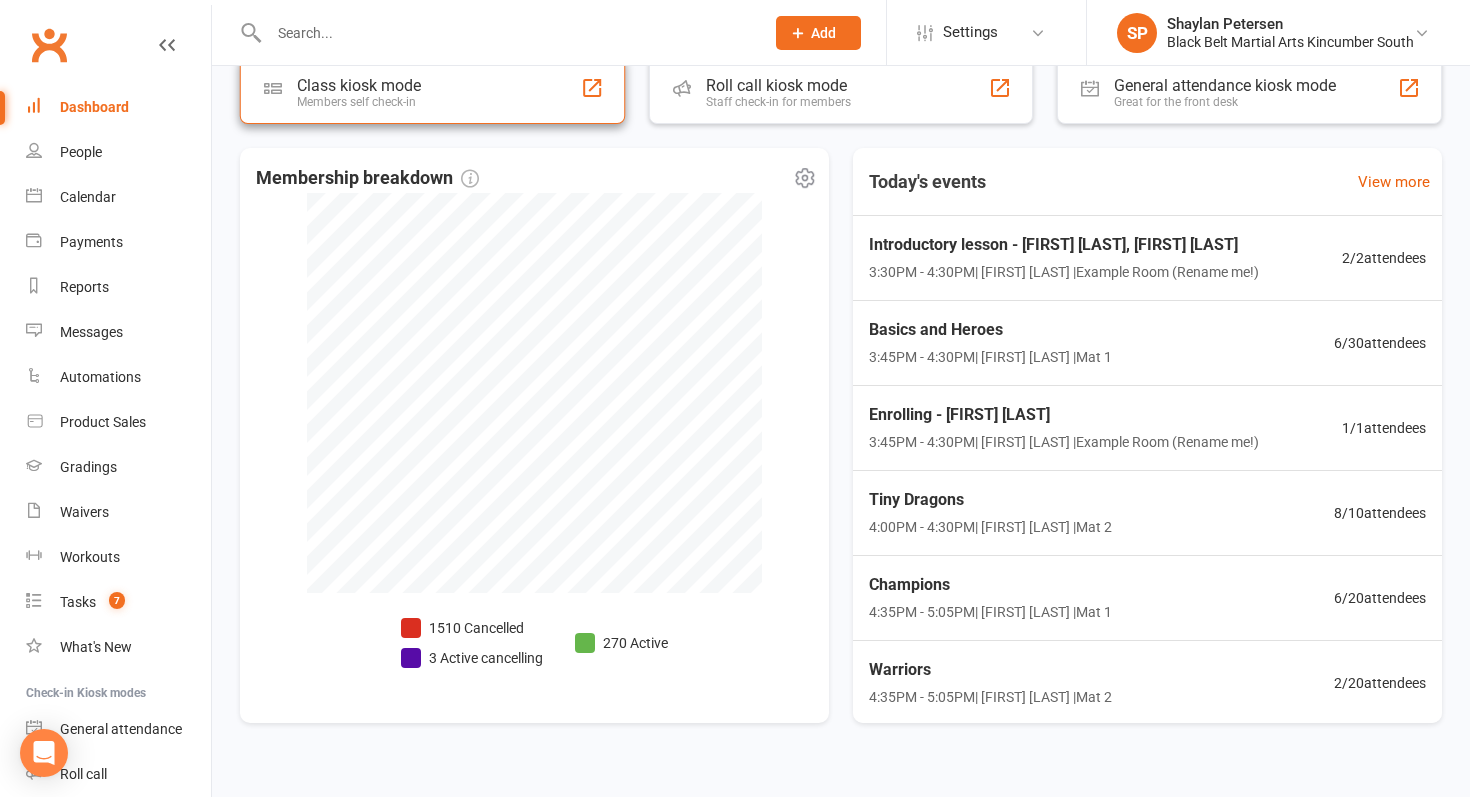 scroll, scrollTop: 414, scrollLeft: 0, axis: vertical 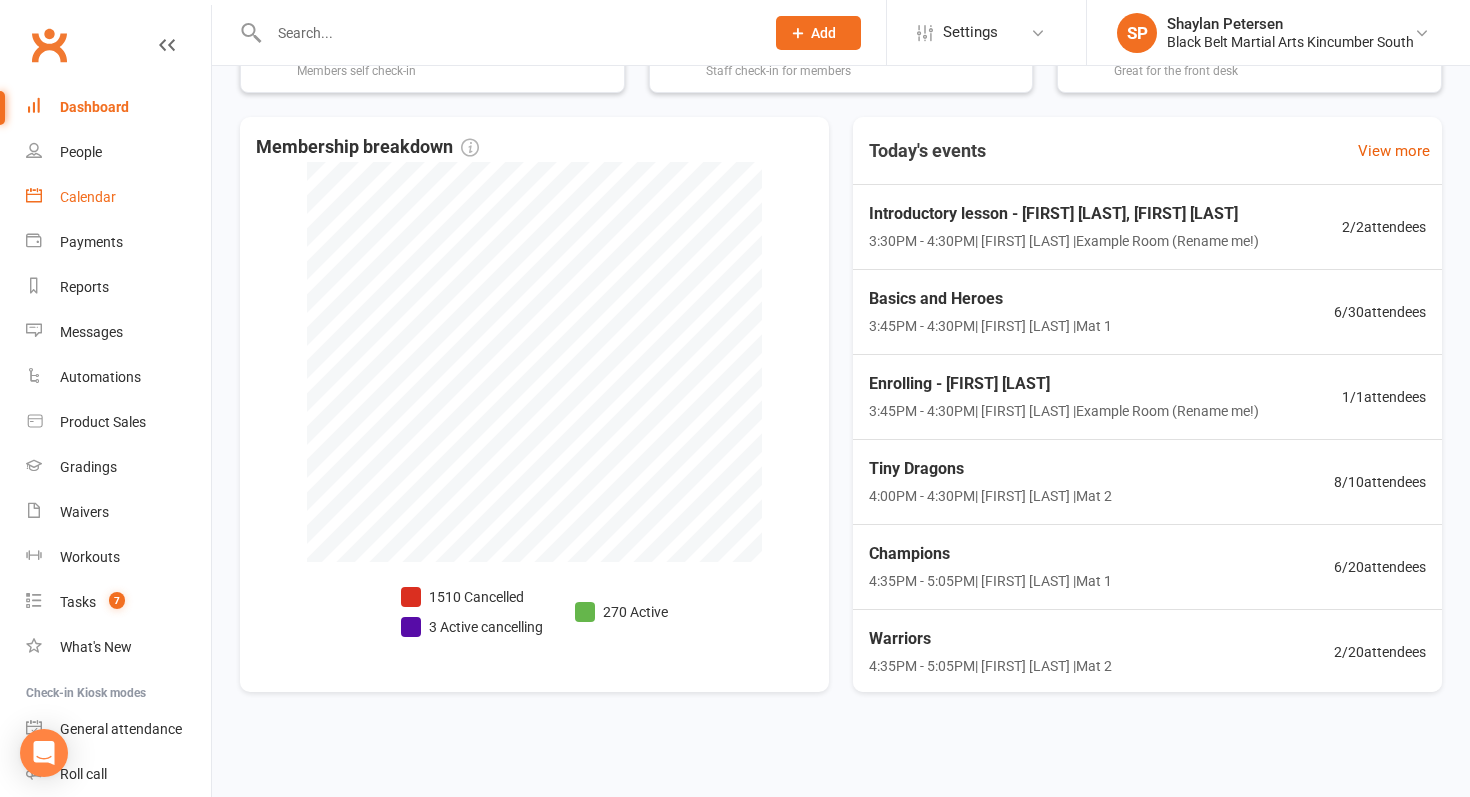 click on "Calendar" at bounding box center (88, 197) 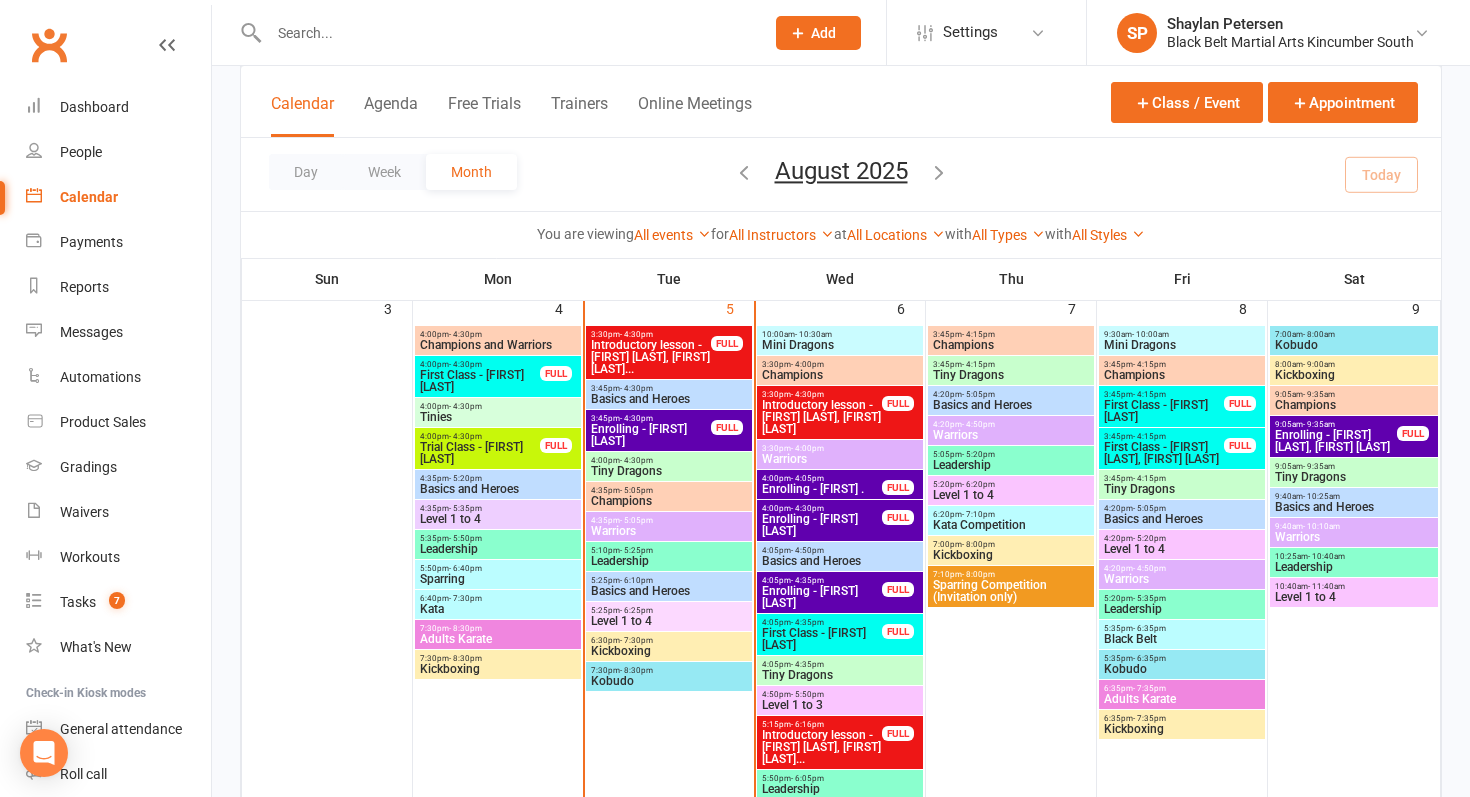 scroll, scrollTop: 662, scrollLeft: 0, axis: vertical 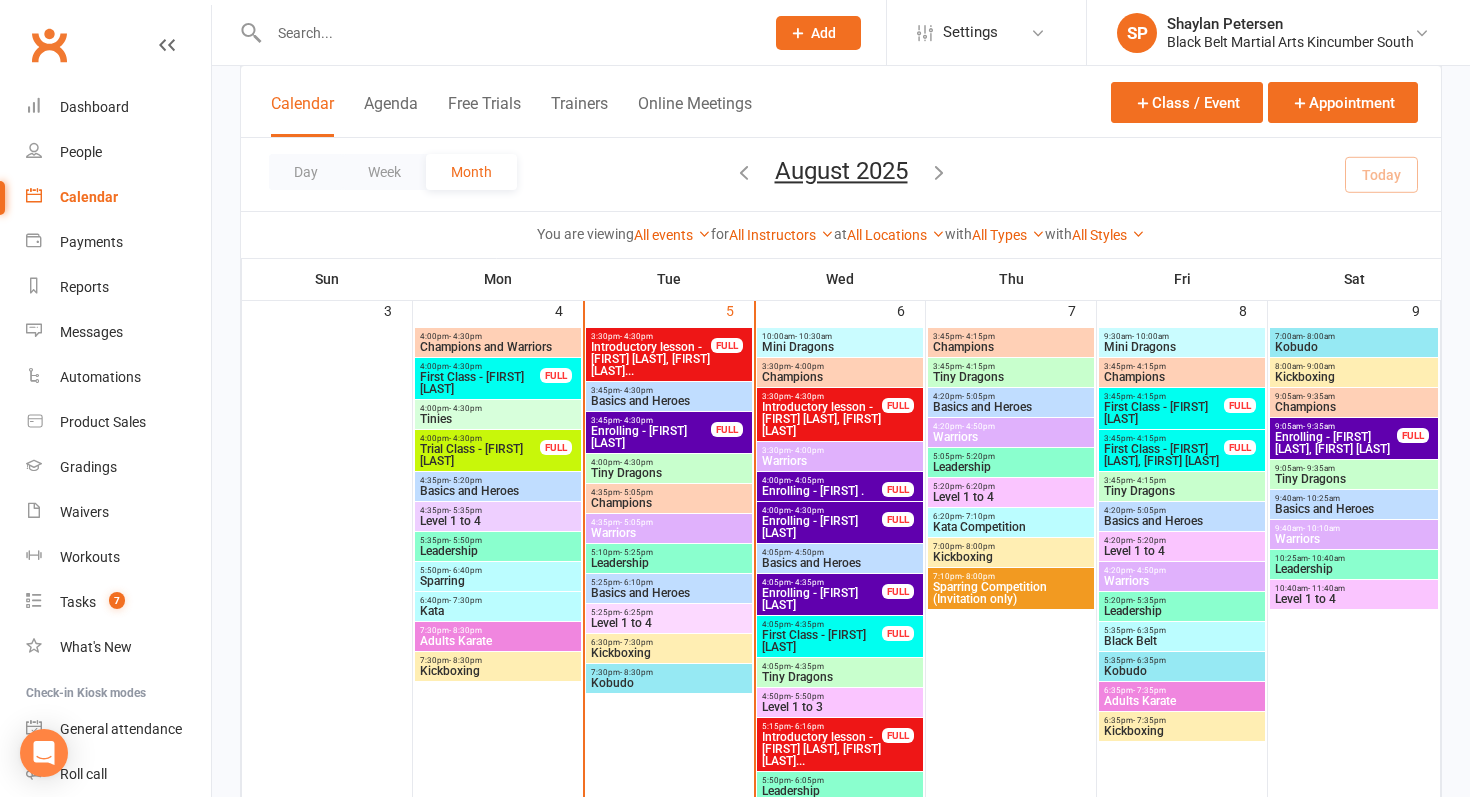 click on "Enrolling - [FIRST] [LAST], [FIRST] [LAST]" at bounding box center (1336, 443) 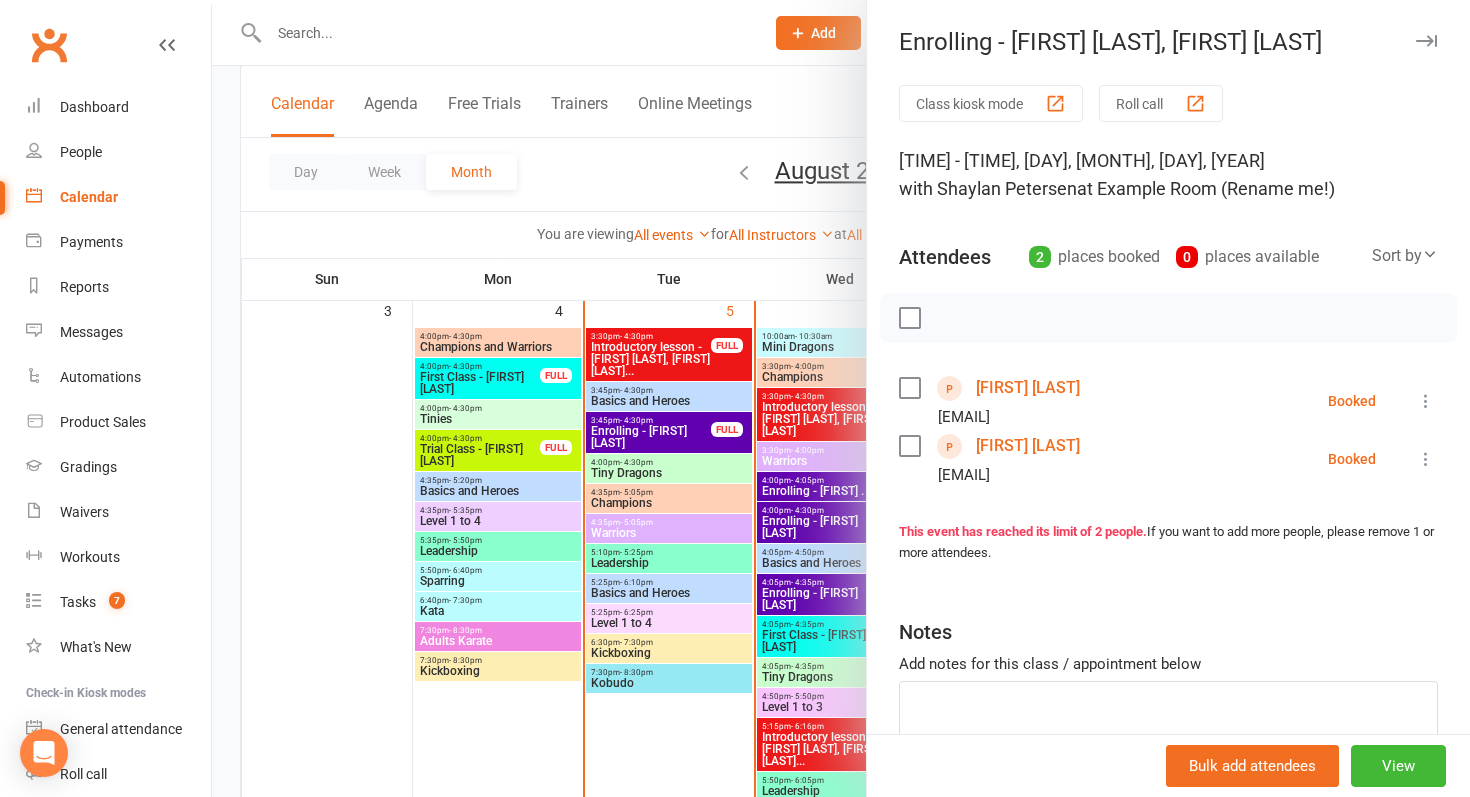 scroll, scrollTop: 112, scrollLeft: 0, axis: vertical 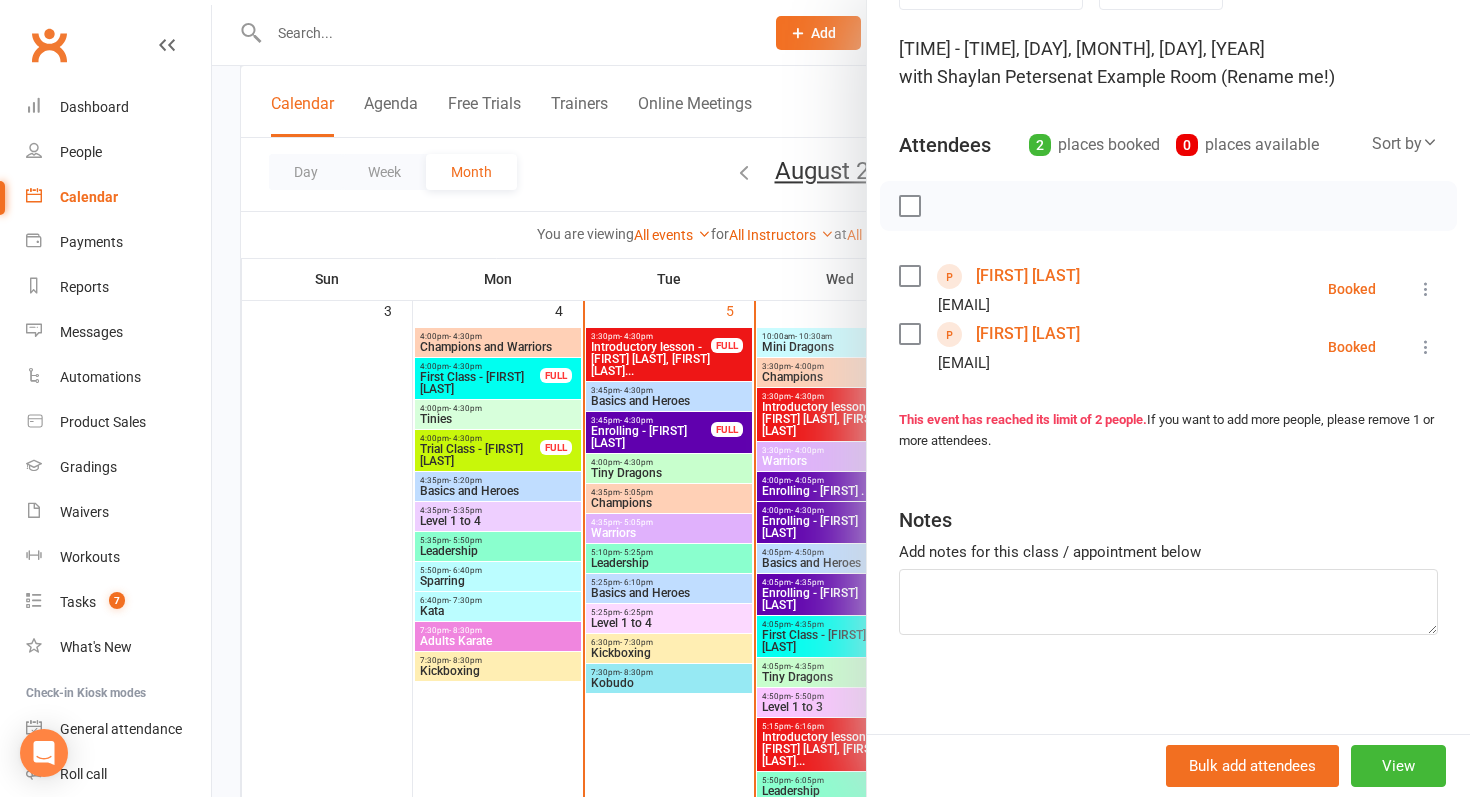 click at bounding box center [841, 398] 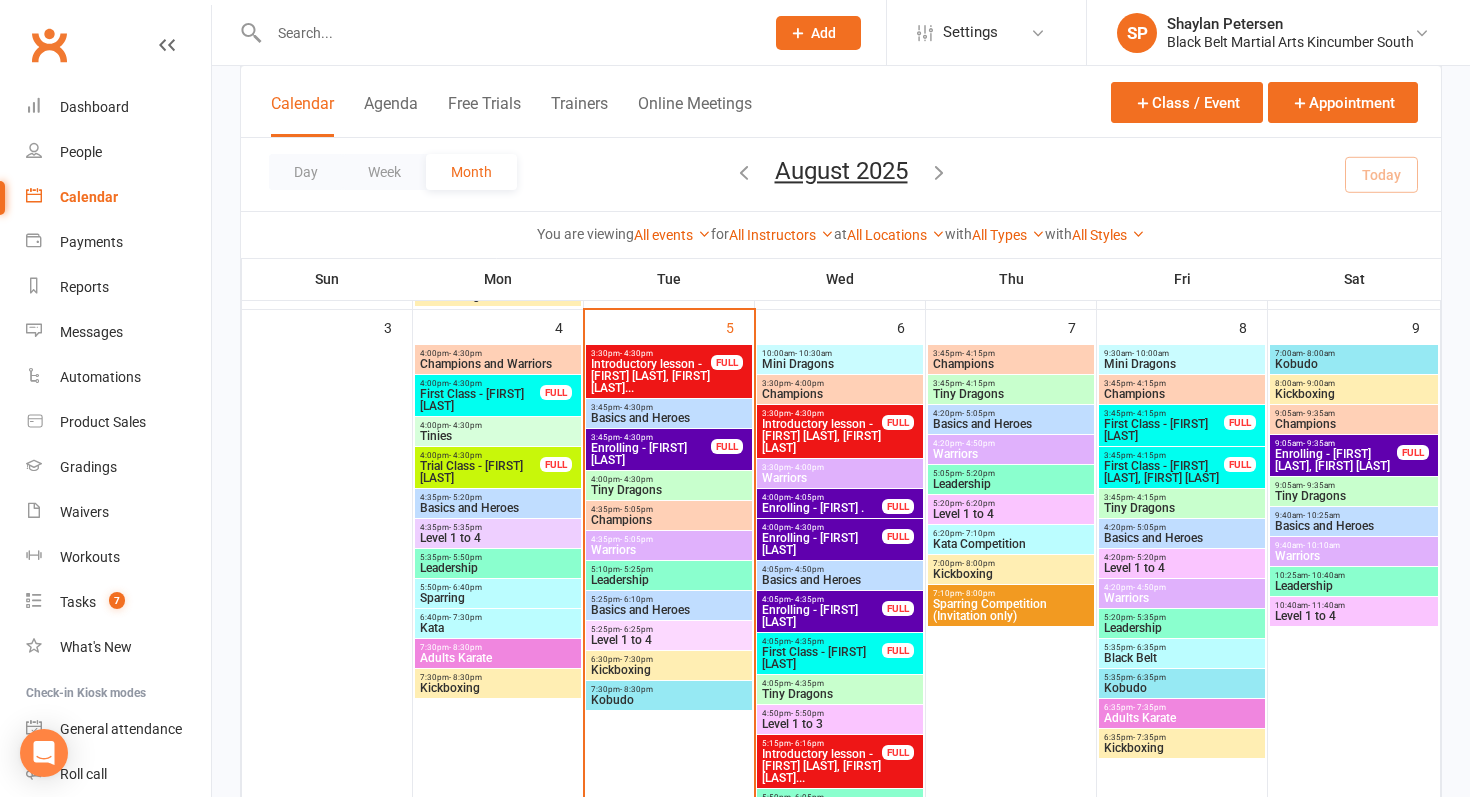 scroll, scrollTop: 646, scrollLeft: 0, axis: vertical 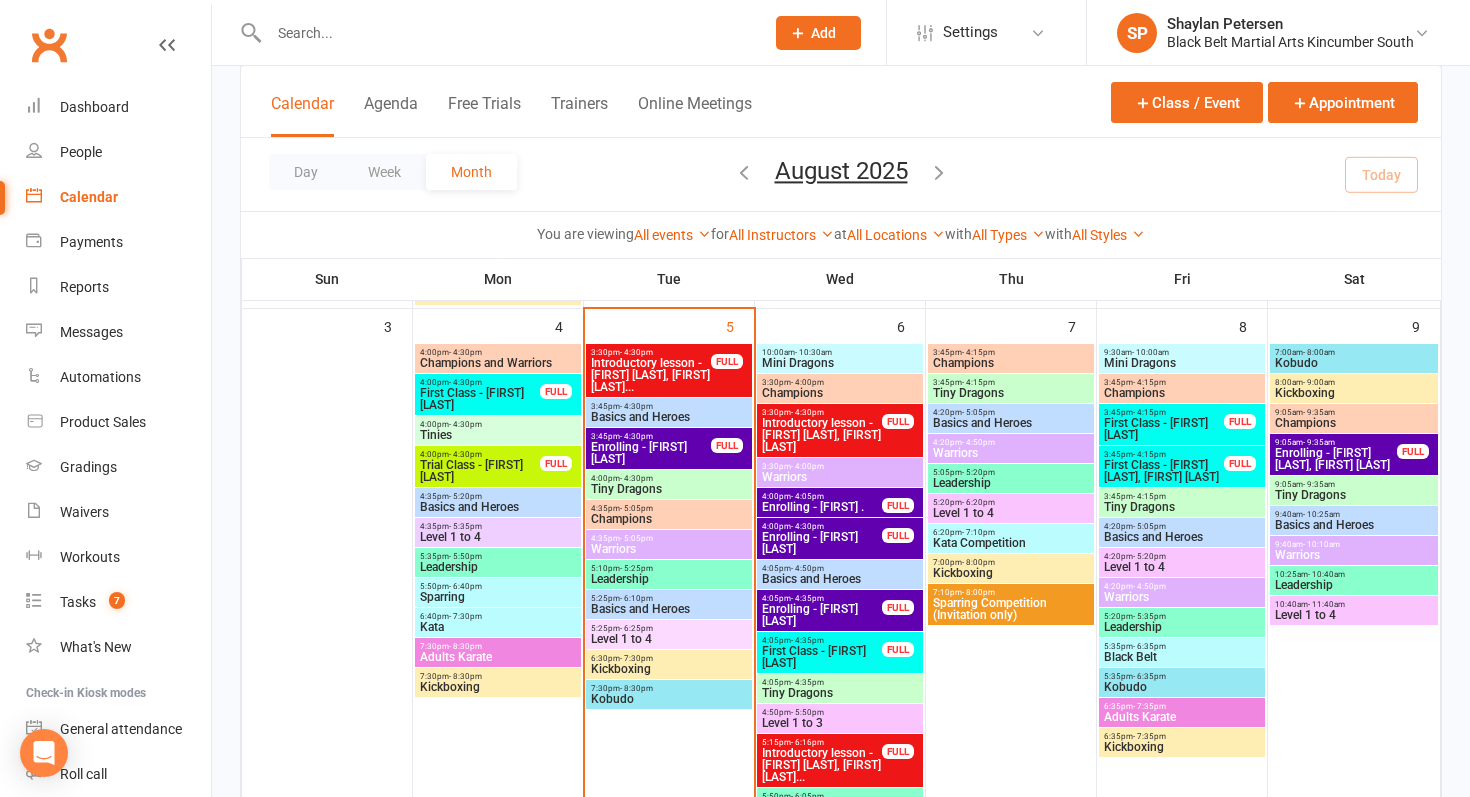 click on "First Class - [FIRST] [LAST]" at bounding box center [1164, 429] 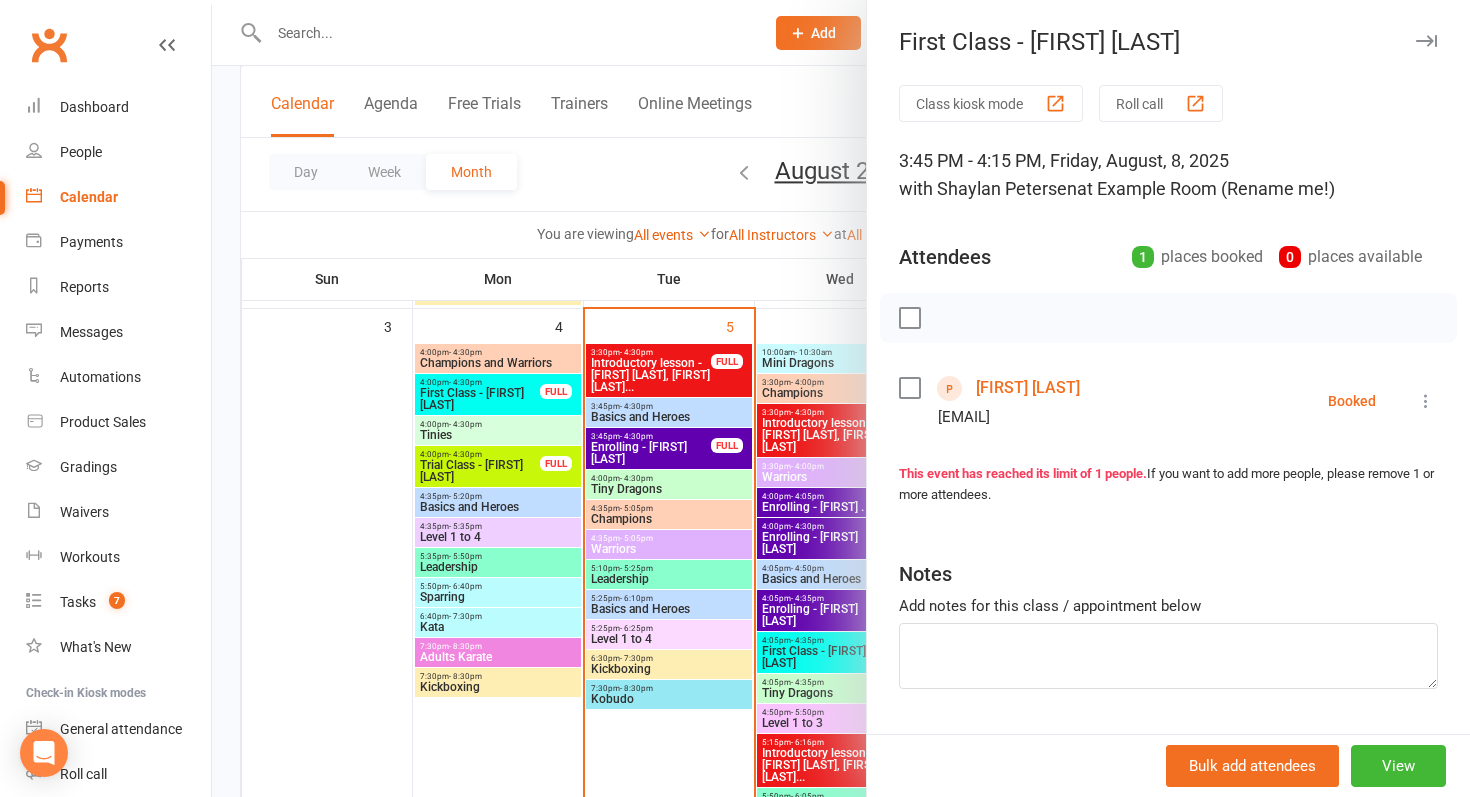 click at bounding box center [841, 398] 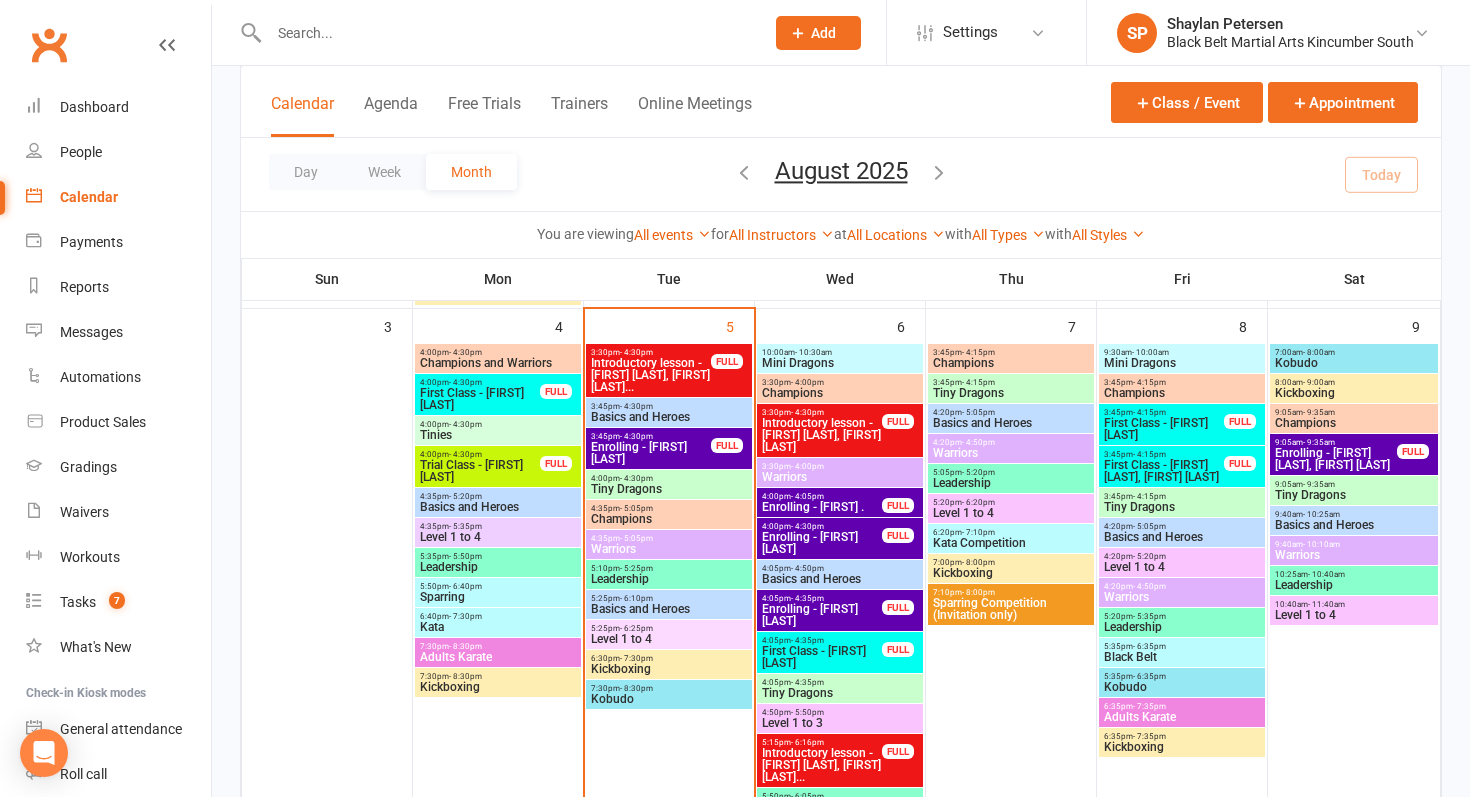 click on "First Class - [FIRST] [LAST], [FIRST] [LAST]" at bounding box center (1164, 471) 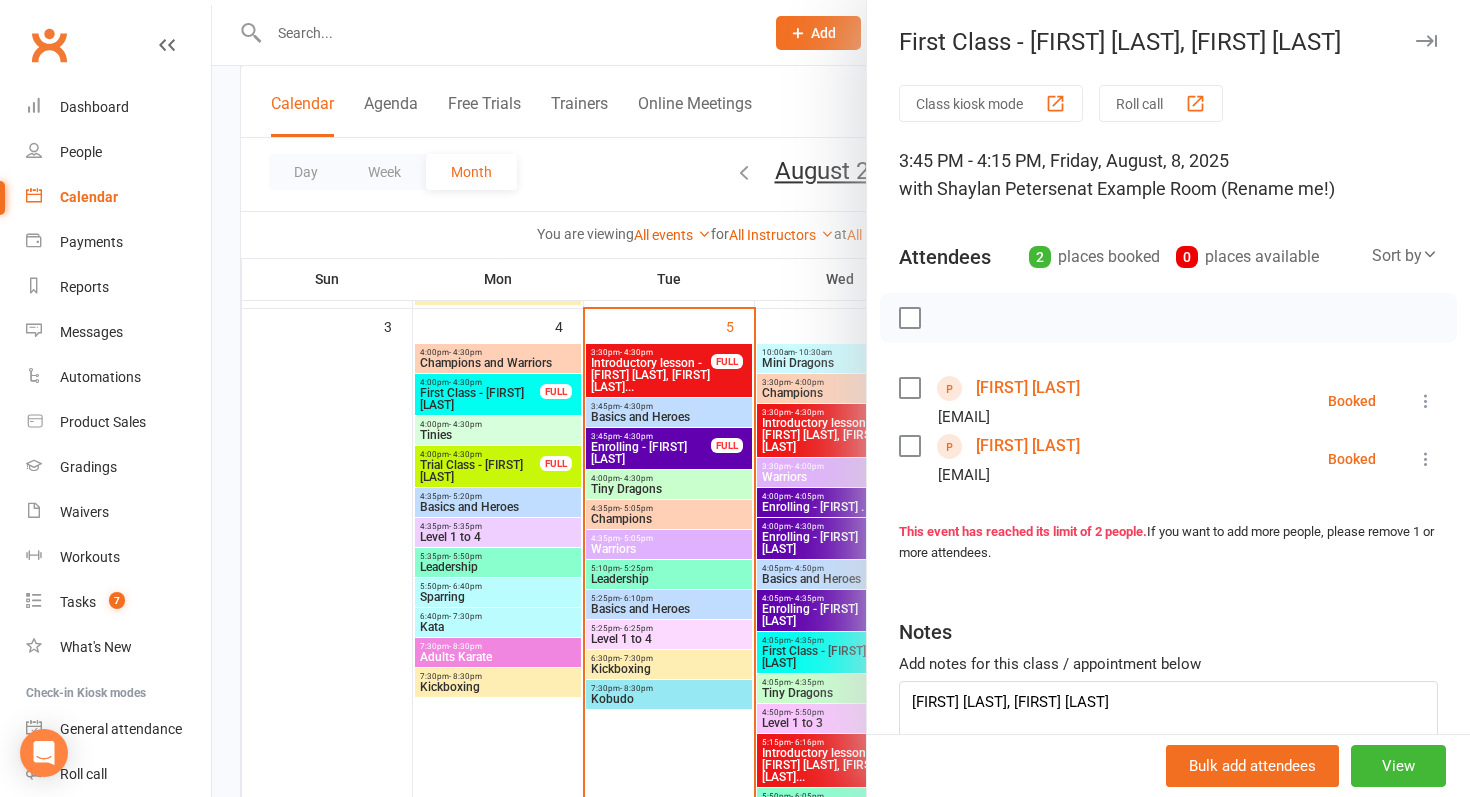 click at bounding box center (841, 398) 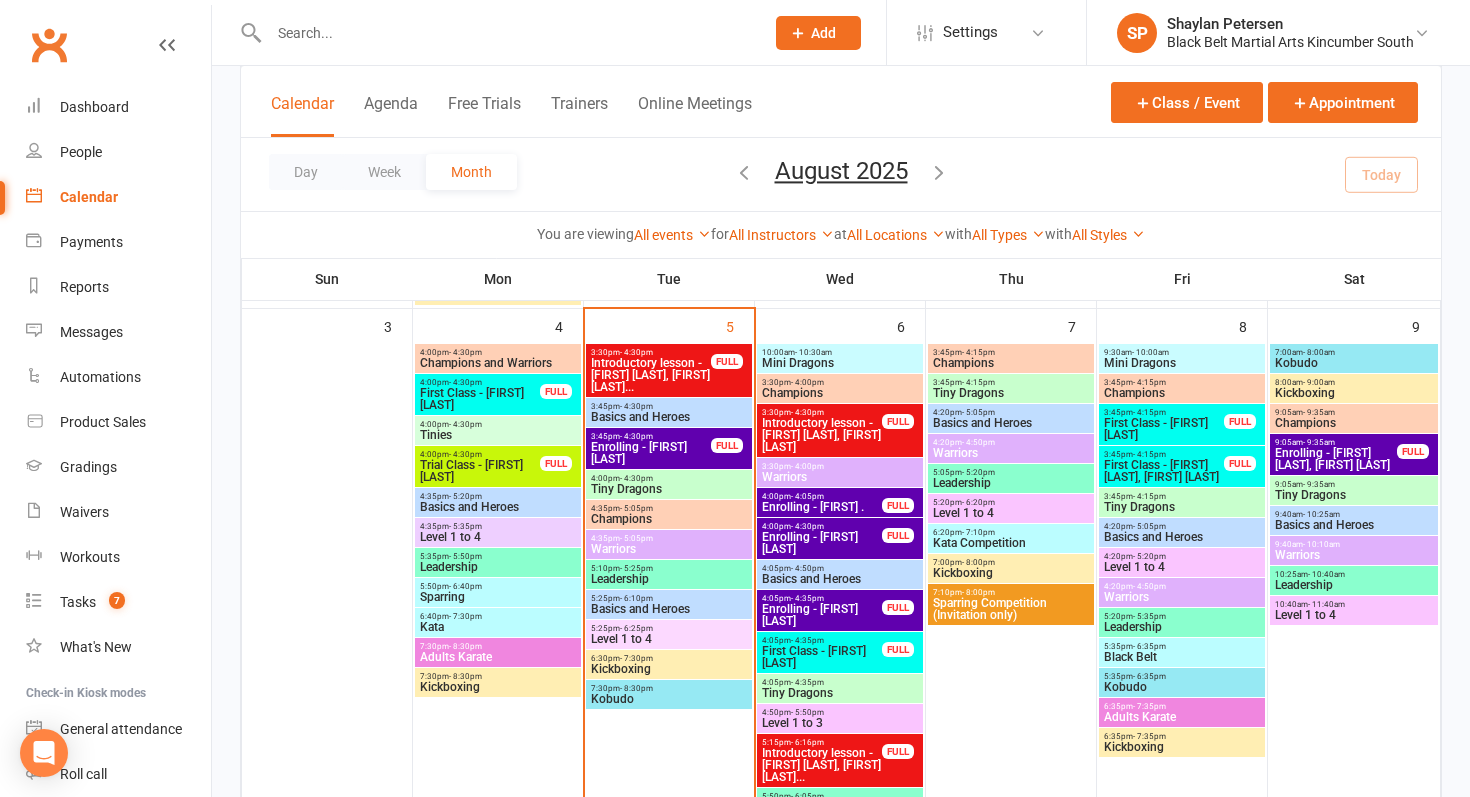 click on "3:45pm  - 4:15pm" at bounding box center [1164, 412] 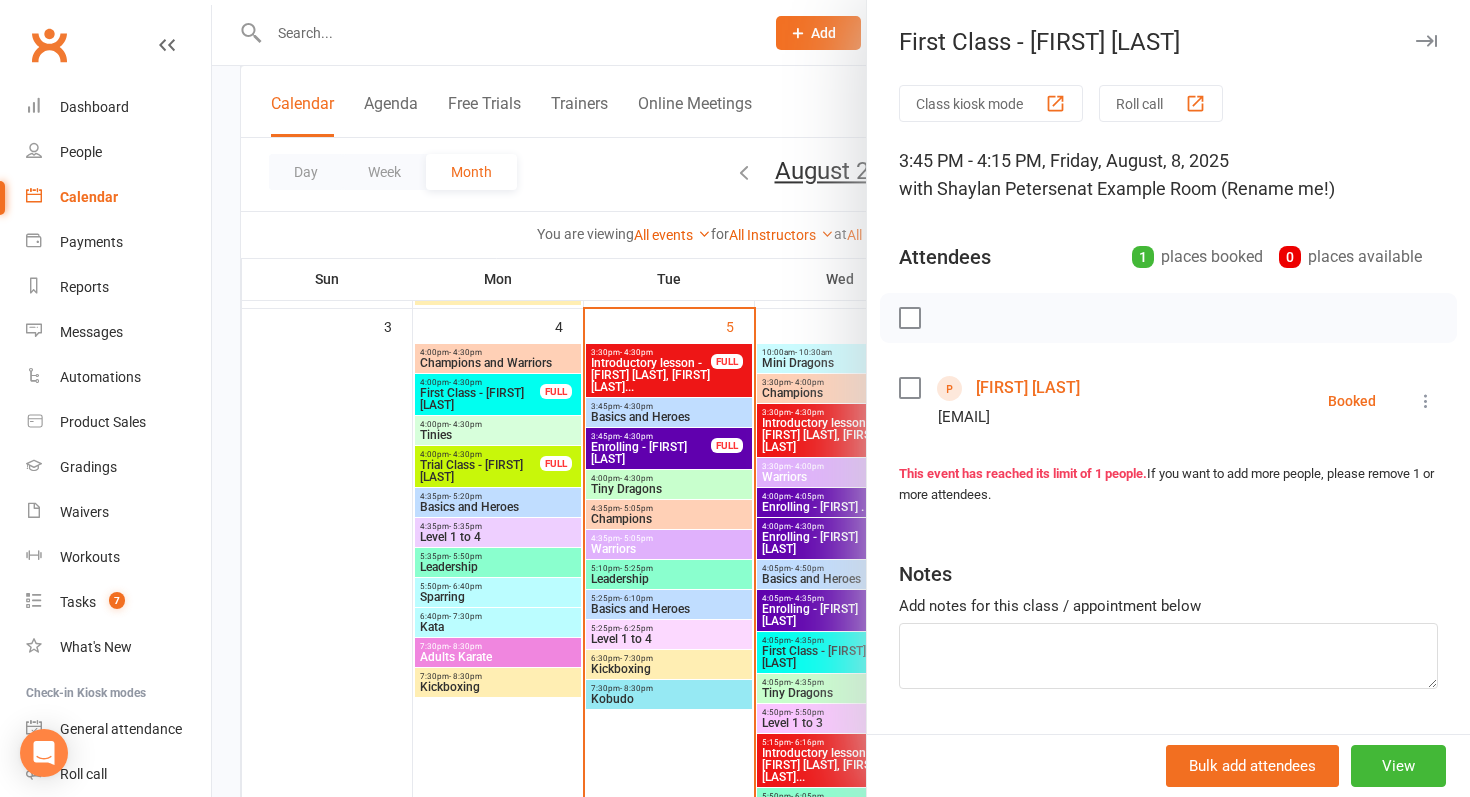 click on "[FIRST] [LAST]" at bounding box center (1028, 388) 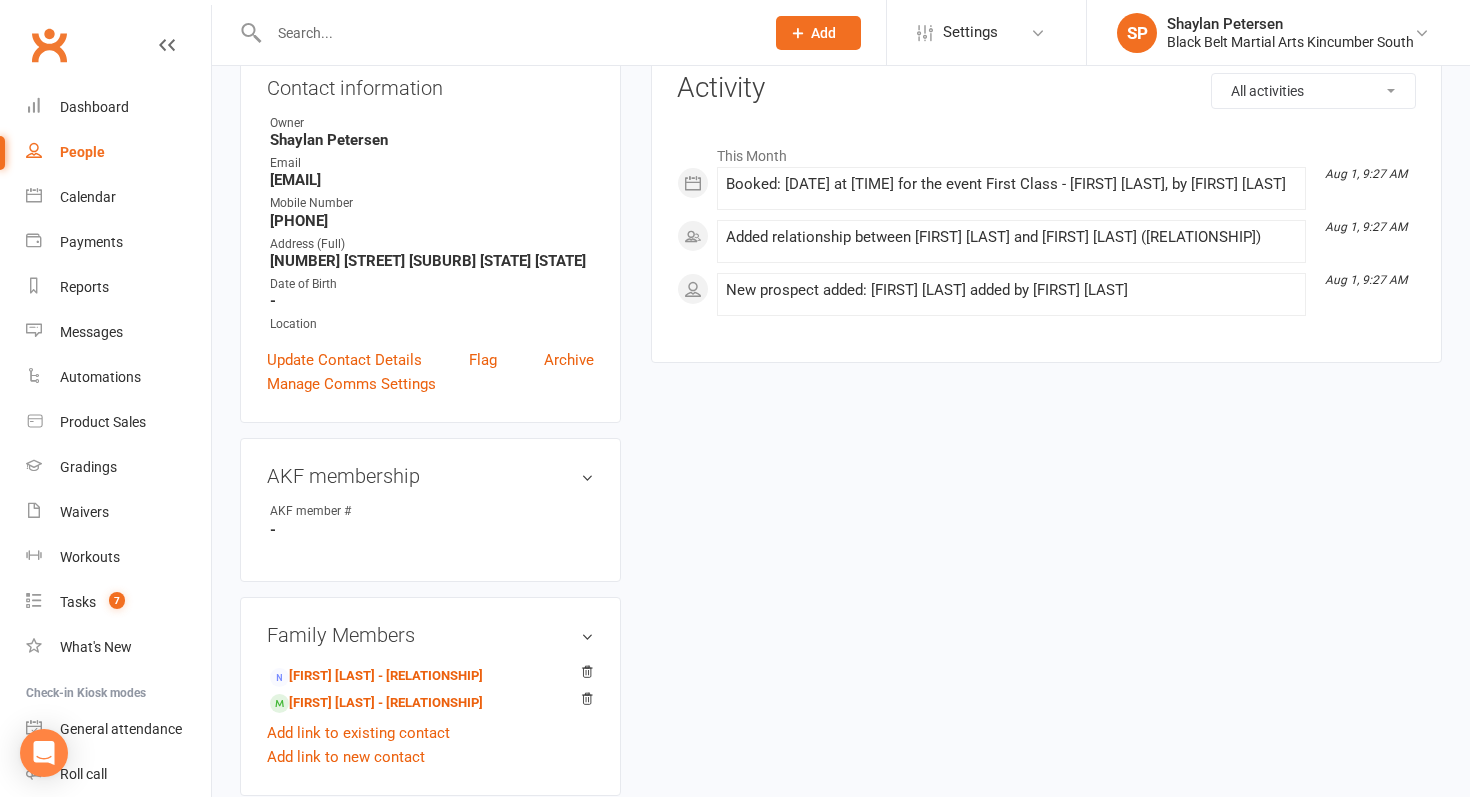 scroll, scrollTop: 0, scrollLeft: 0, axis: both 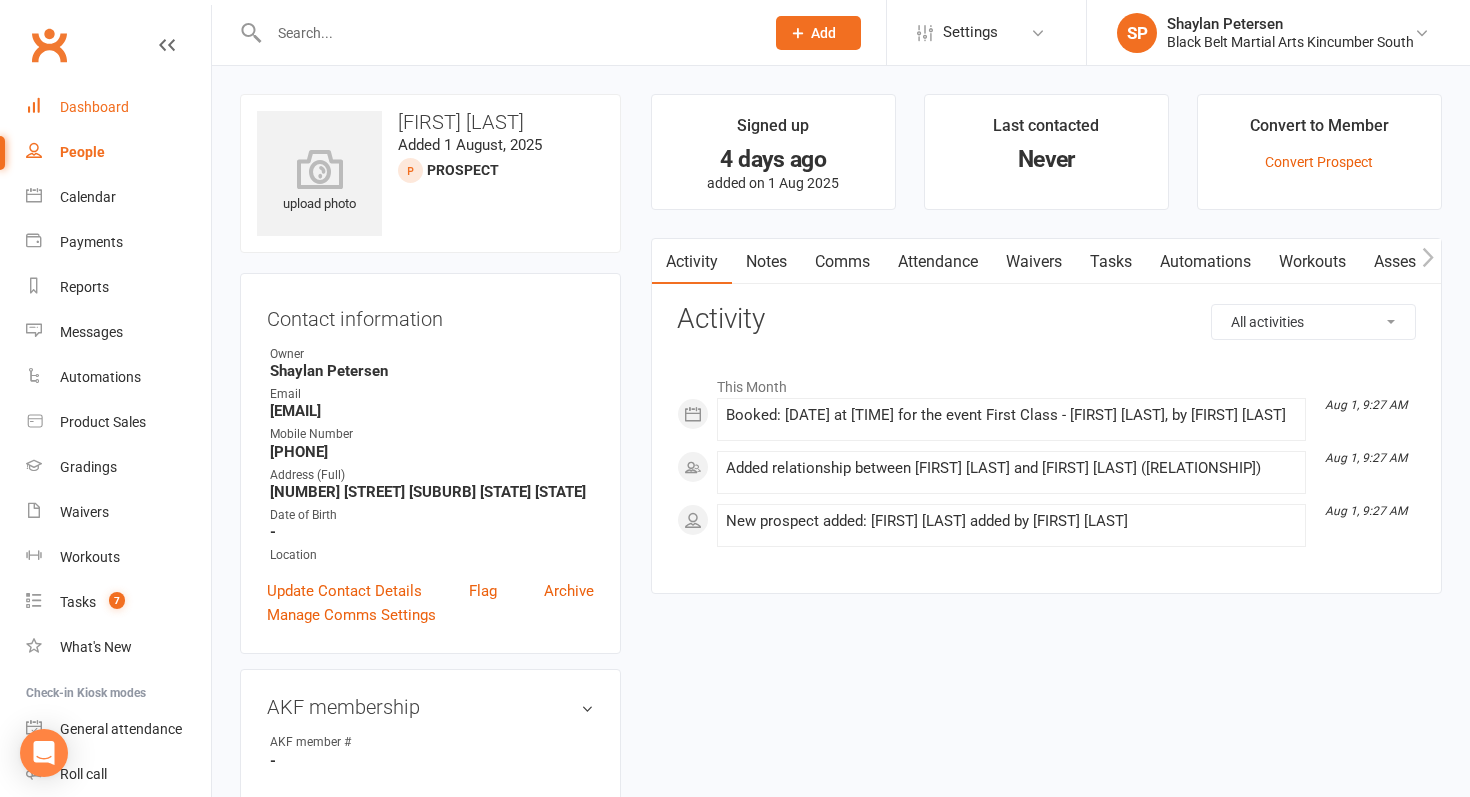 click on "Dashboard" at bounding box center [118, 107] 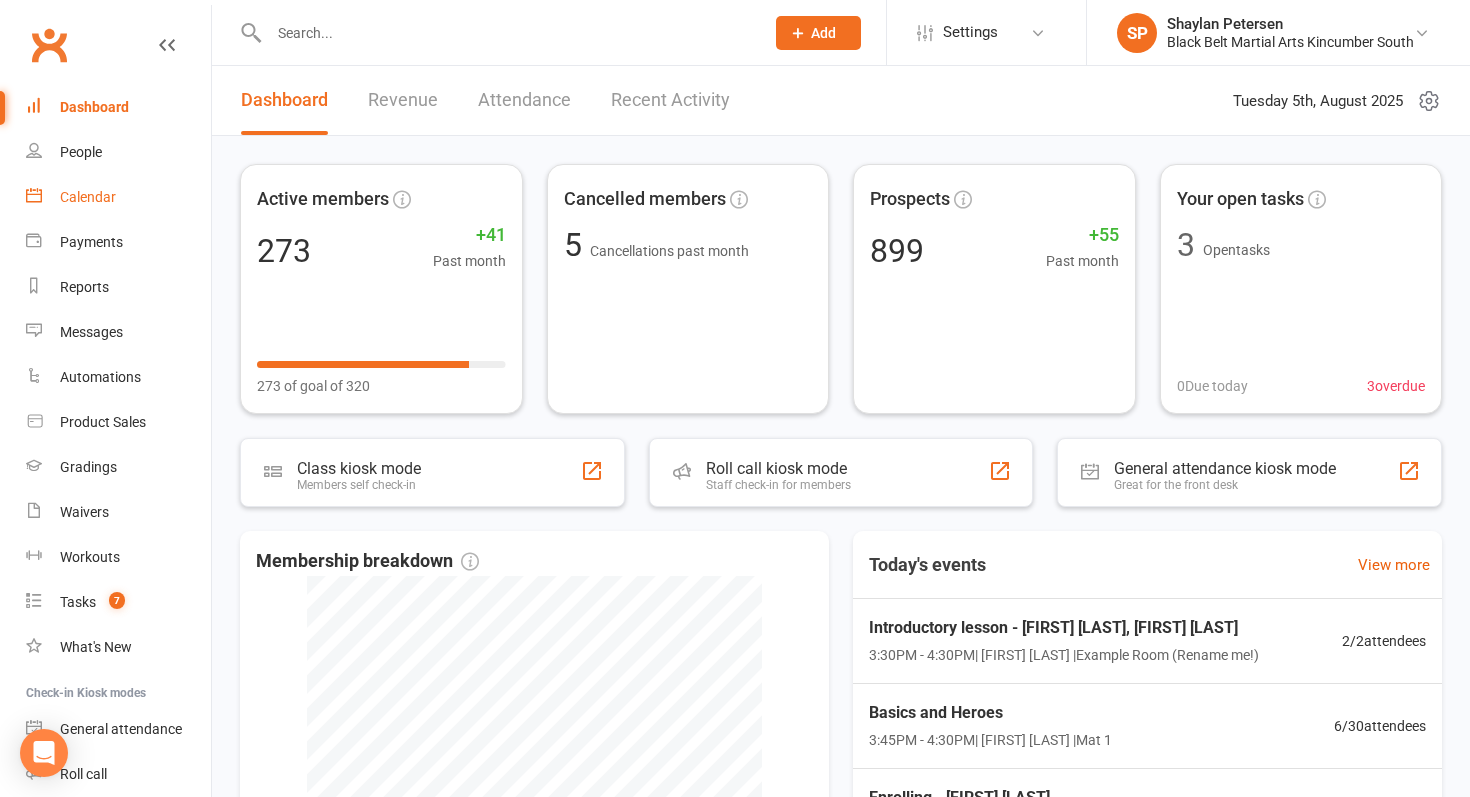 click on "Calendar" at bounding box center [118, 197] 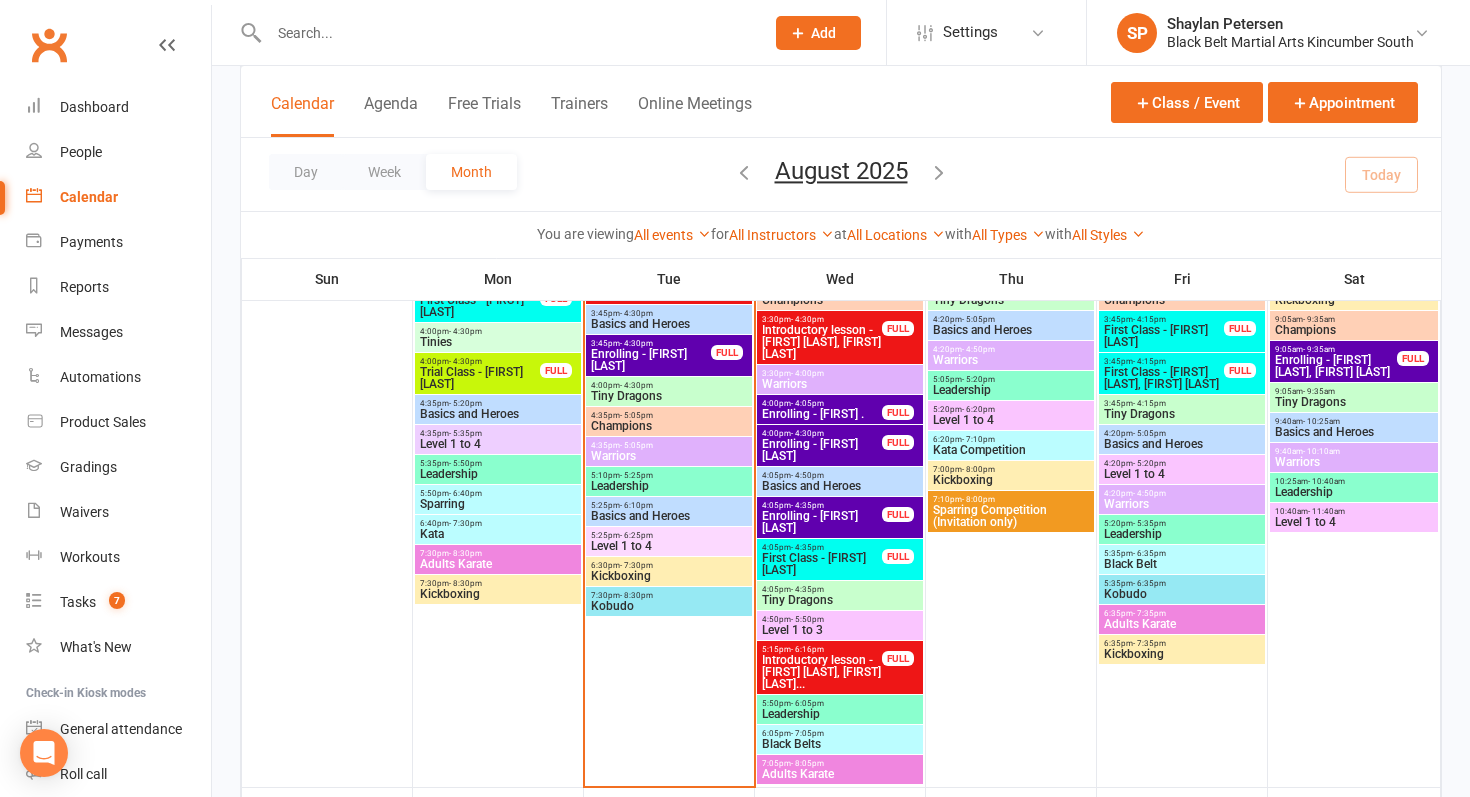 scroll, scrollTop: 737, scrollLeft: 0, axis: vertical 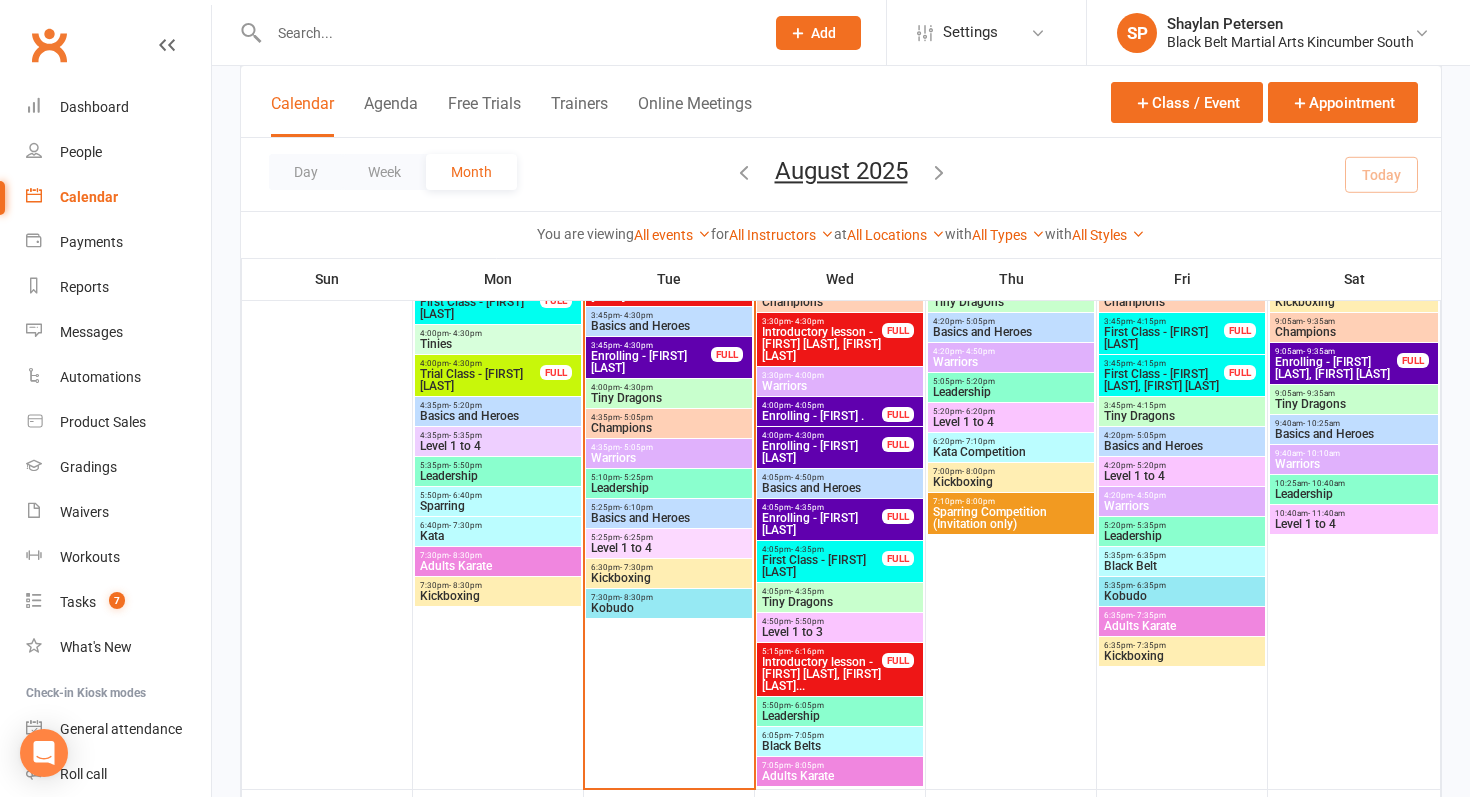 click on "Enrolling - [FIRST] ." at bounding box center [822, 416] 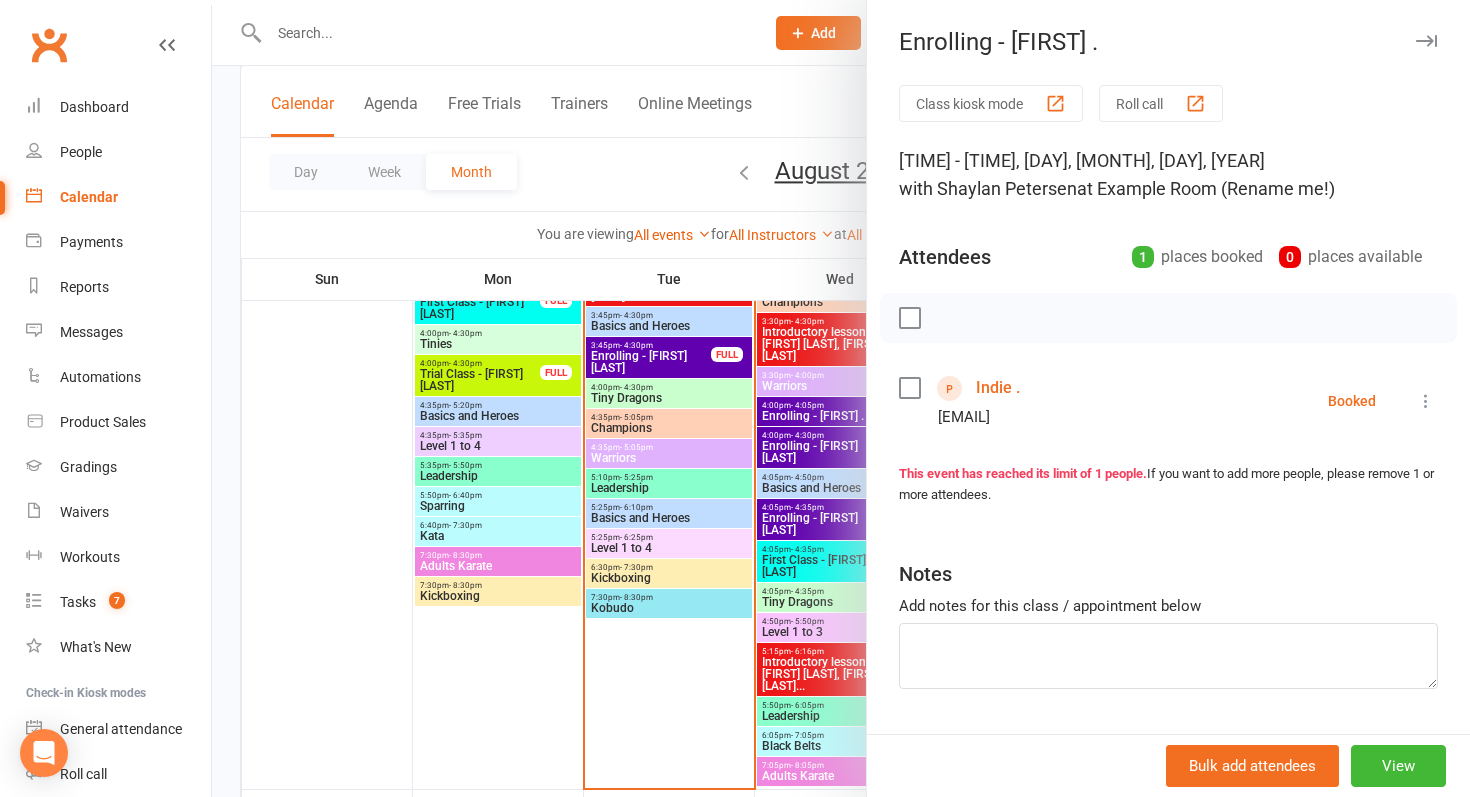 click at bounding box center (841, 398) 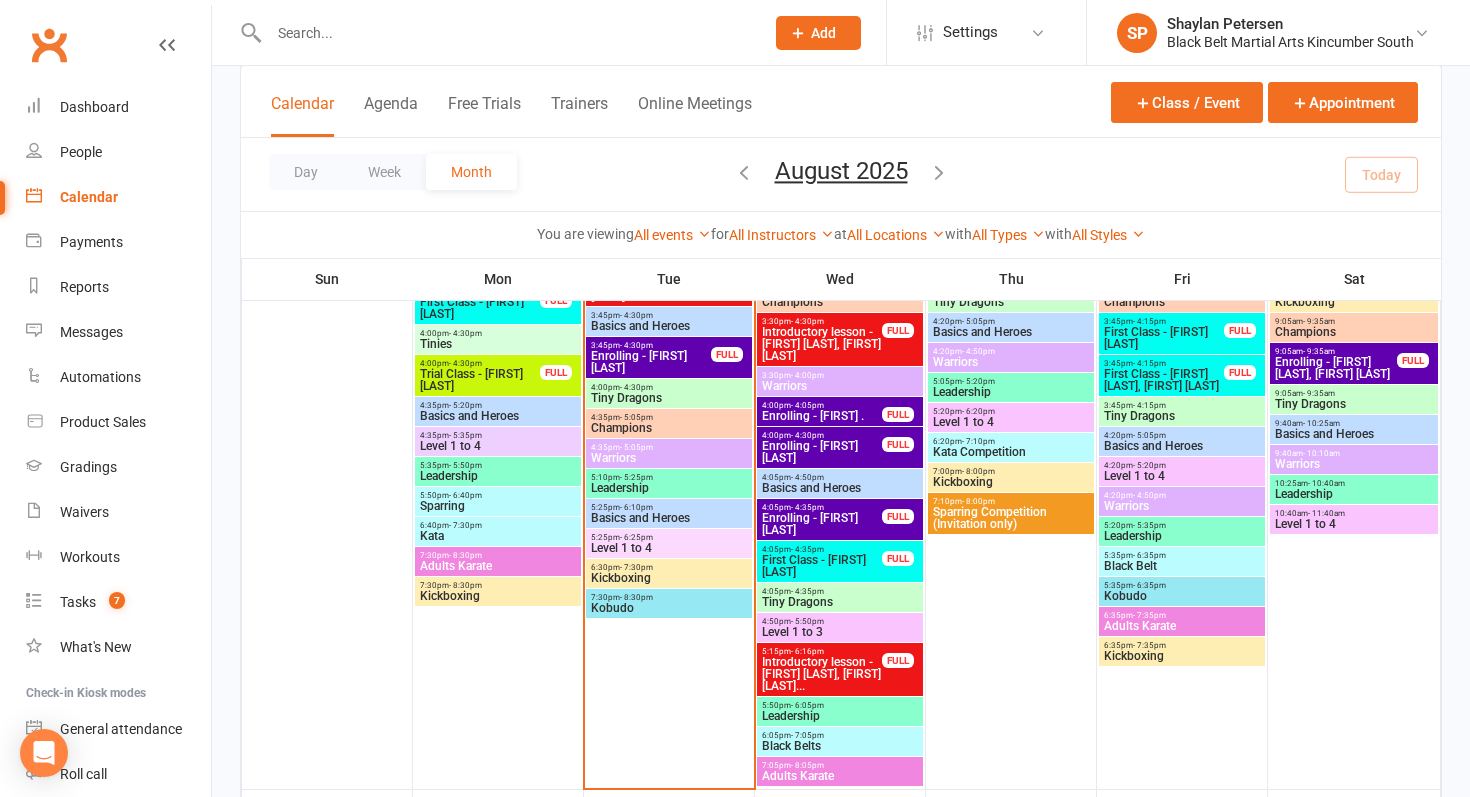click on "Enrolling - [FIRST] [LAST]" at bounding box center (822, 524) 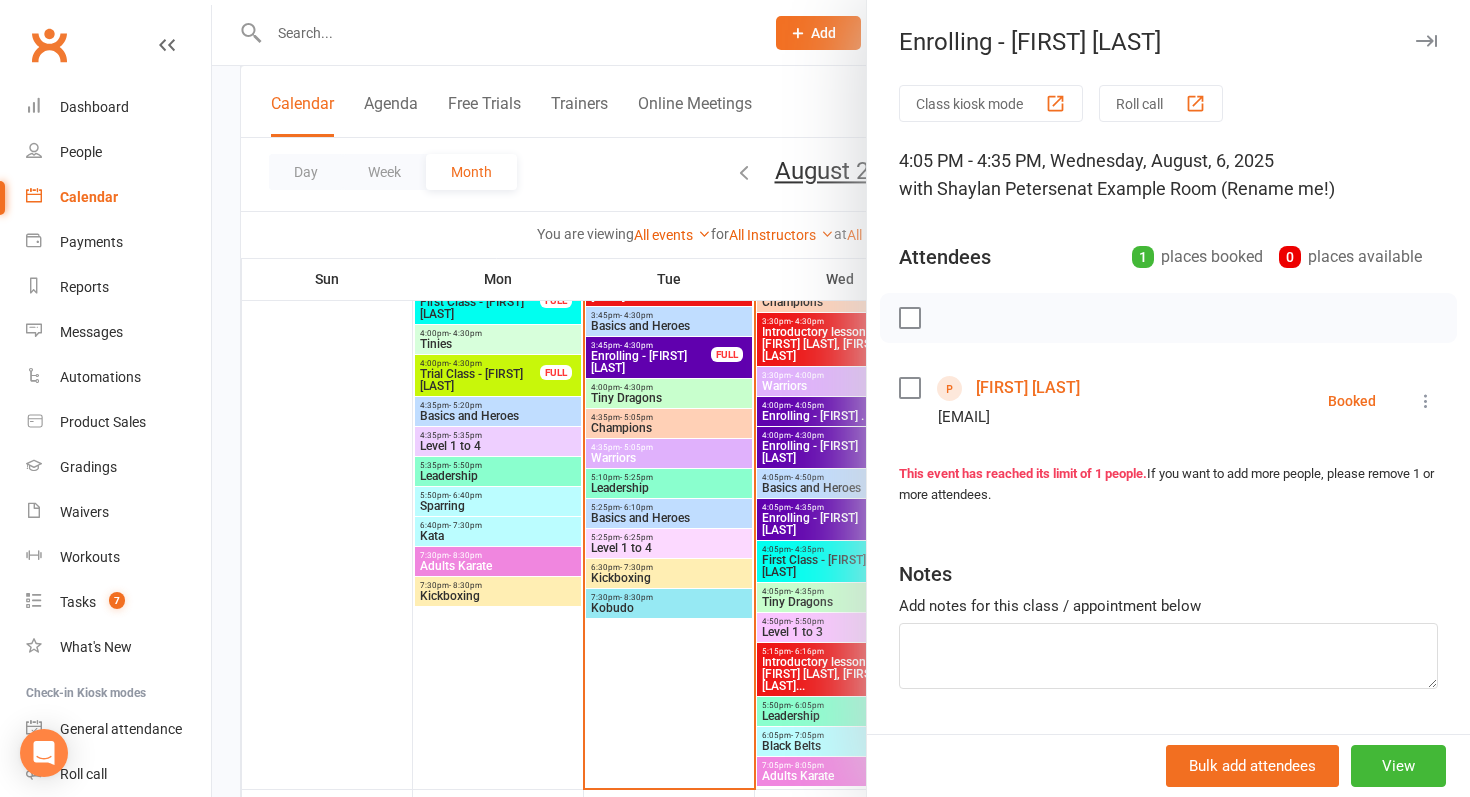 click at bounding box center [841, 398] 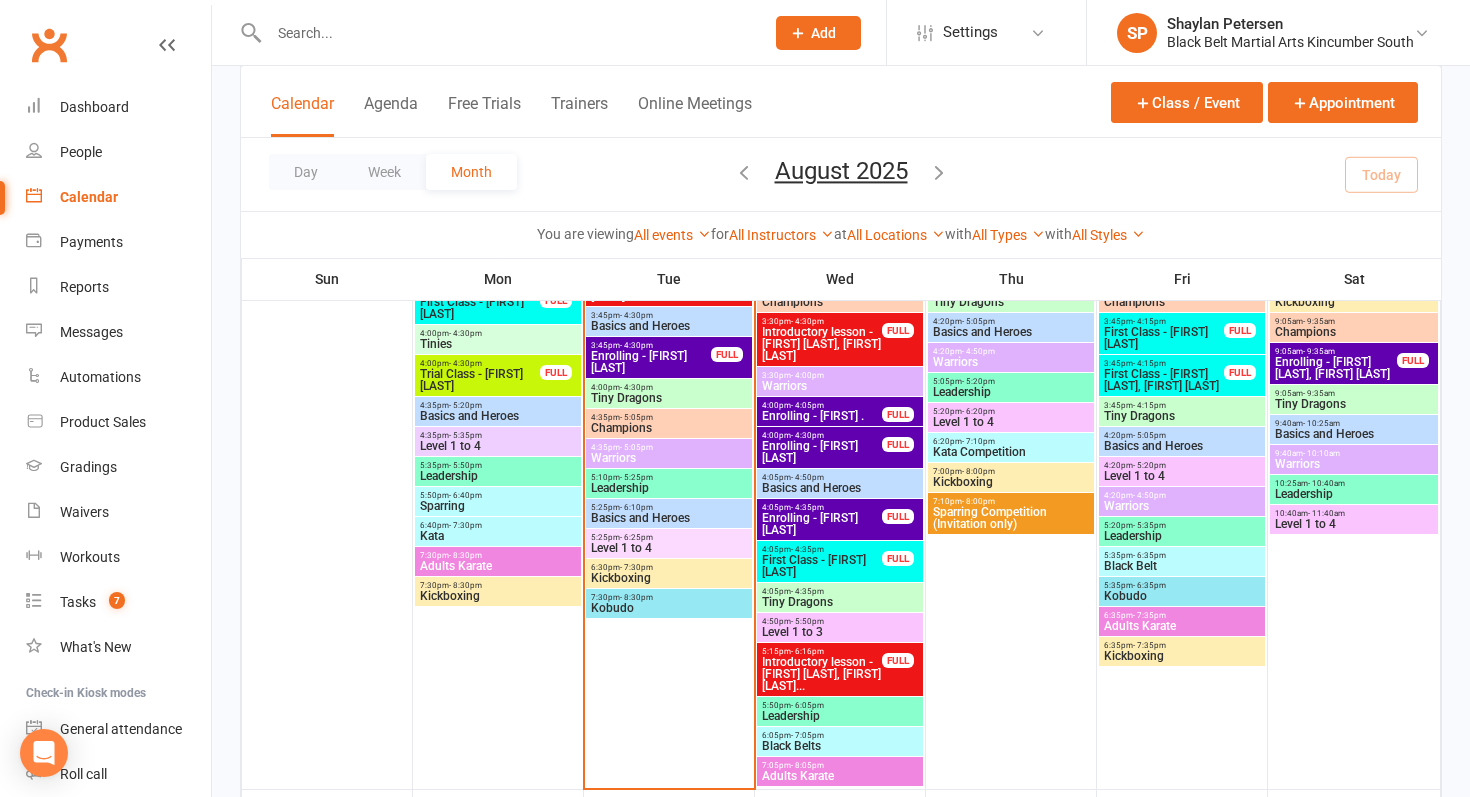 click on "First Class - [FIRST] [LAST]" at bounding box center (822, 566) 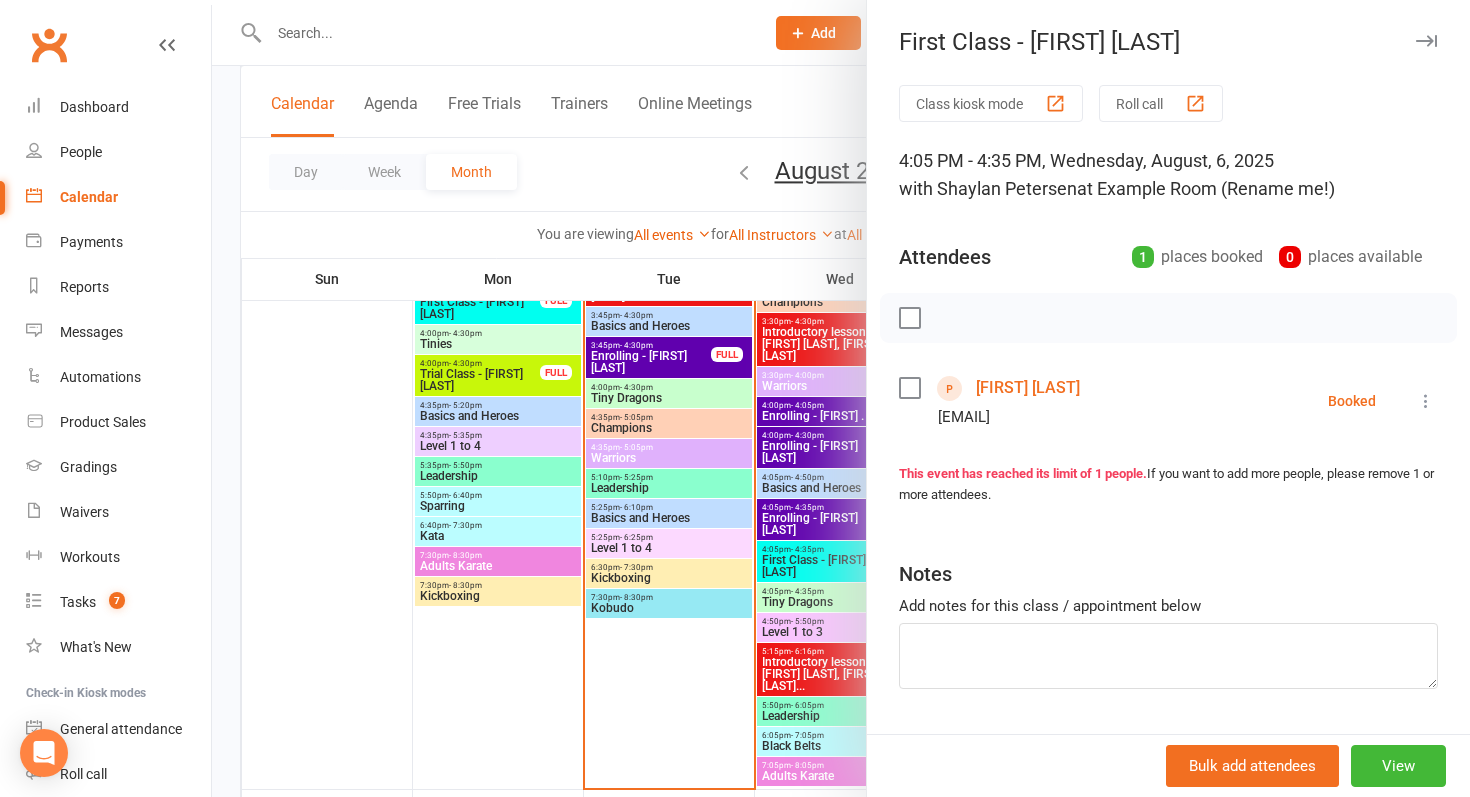 click at bounding box center (841, 398) 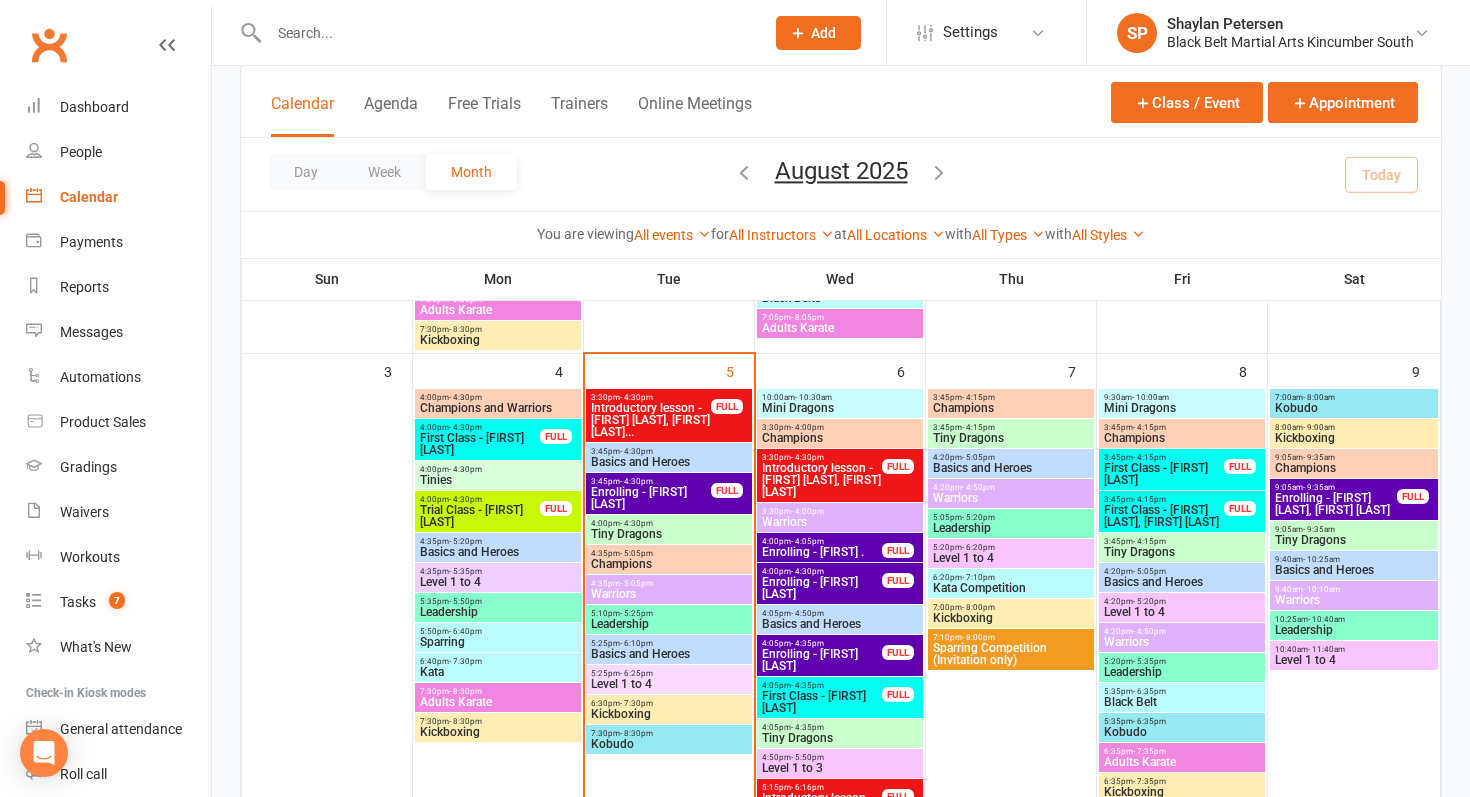 scroll, scrollTop: 577, scrollLeft: 0, axis: vertical 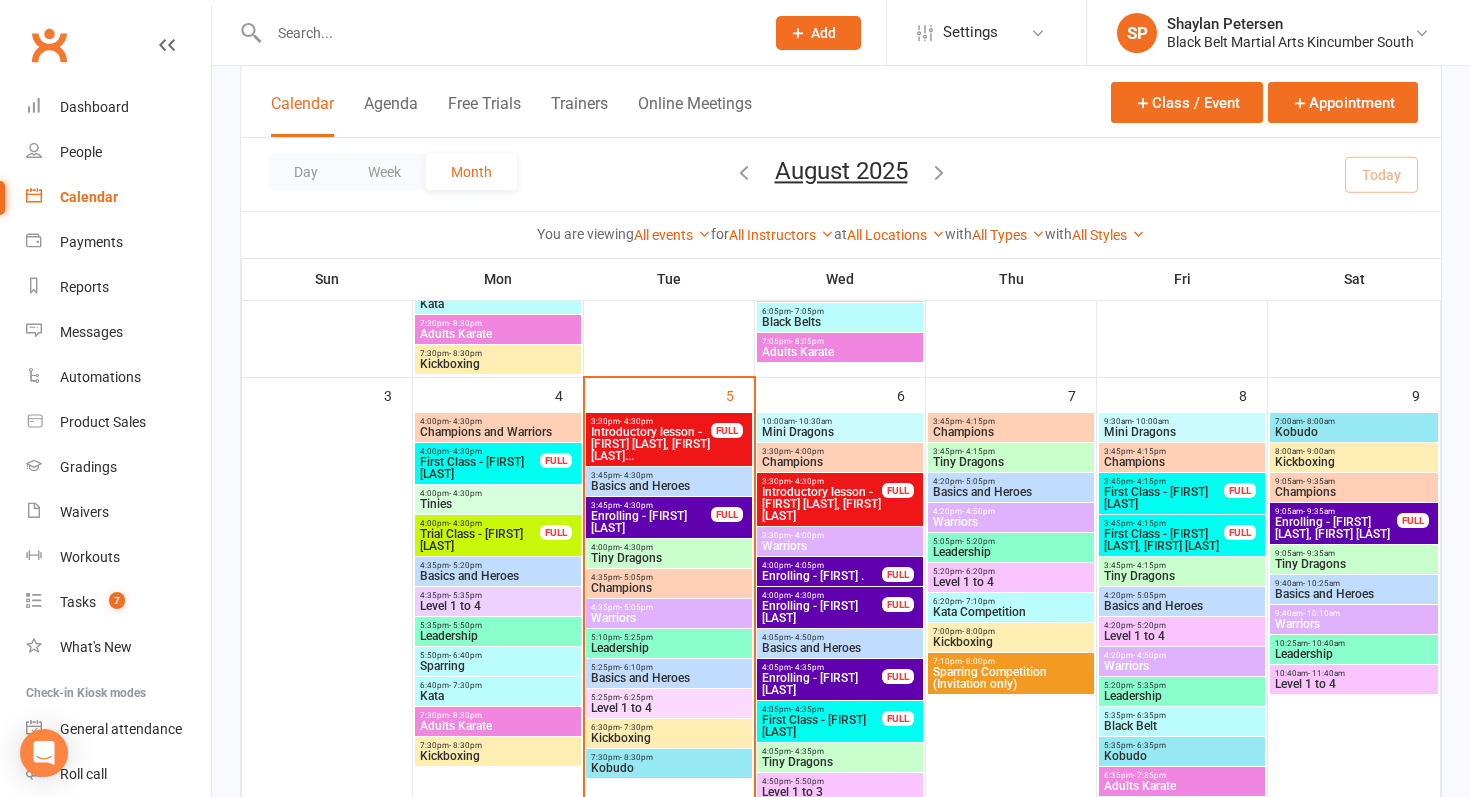 click on "Tiny Dragons" at bounding box center (840, 762) 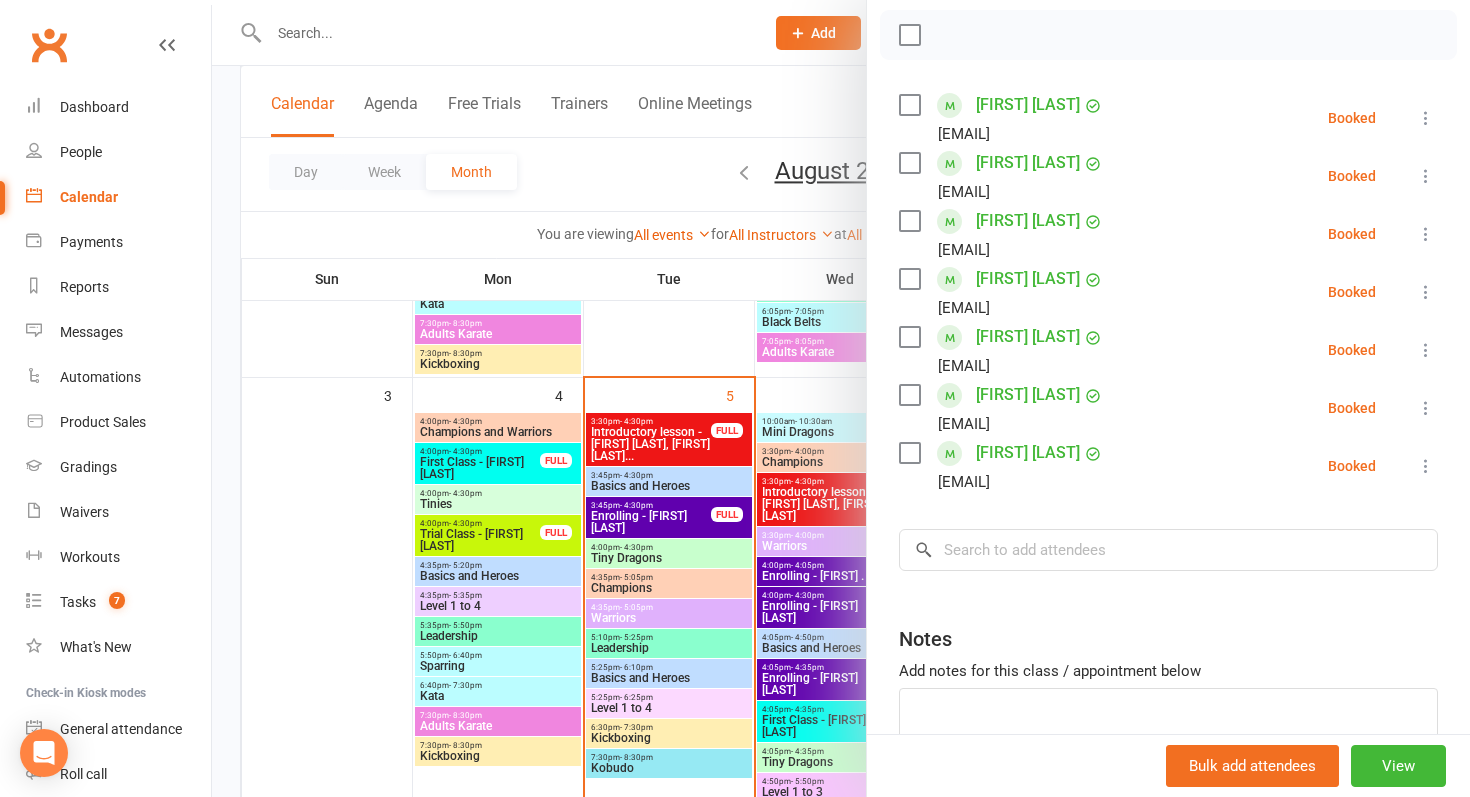 scroll, scrollTop: 290, scrollLeft: 0, axis: vertical 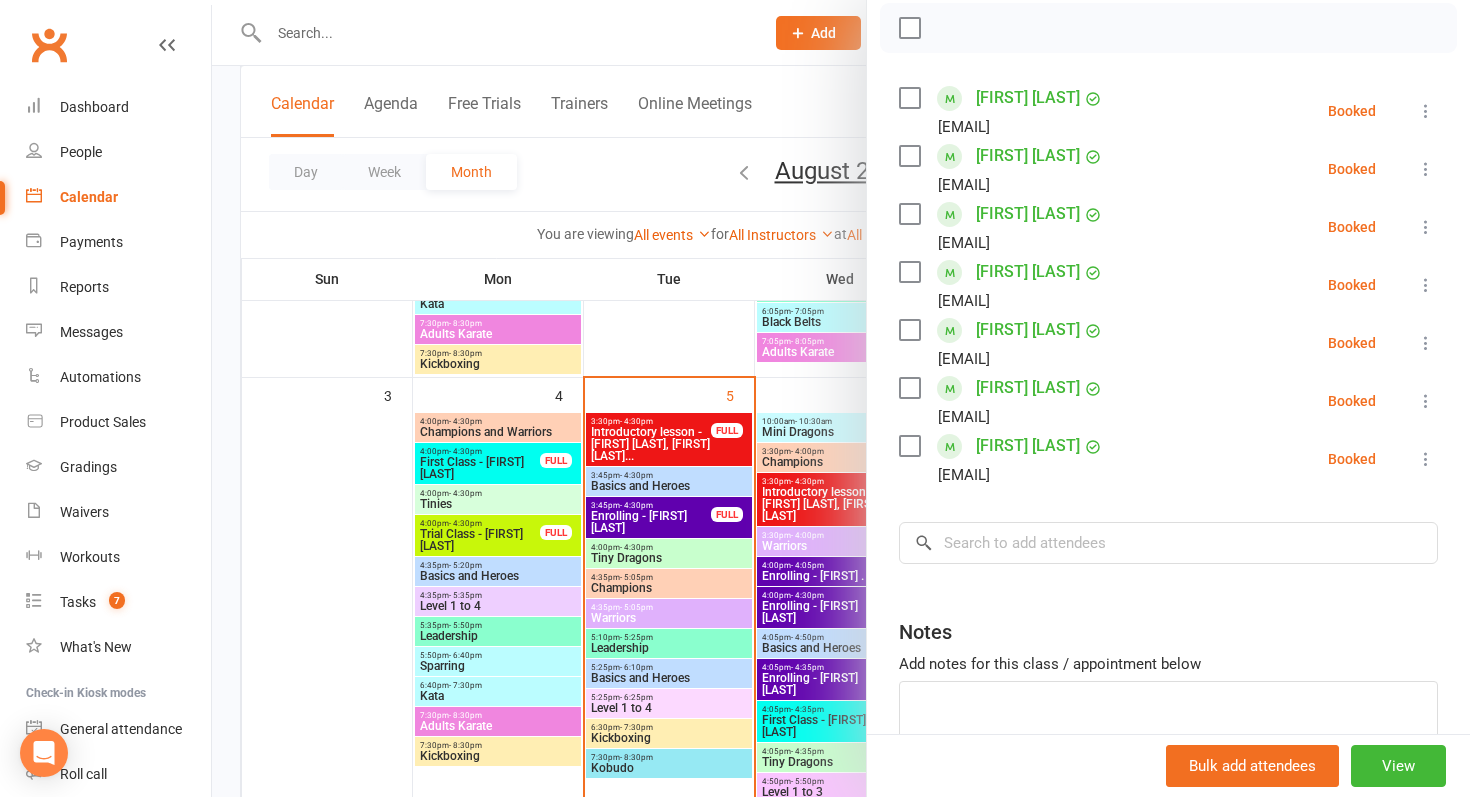 click on "Class kiosk mode  Roll call  [TIME] - [TIME], [DAY], [MONTH], [DAY], [YEAR] with BBMA South Kincumber  at  Mat 2  Attendees  7  places booked 2  places available Sort by  Last name  First name  Booking created    [FIRST] [LAST]  [EMAIL] Booked More info  Remove  Check in  Mark absent  Send message  All bookings for series    [FIRST] [LAST]  [EMAIL] Booked More info  Remove  Check in  Mark absent  Send message  All bookings for series    [FIRST] [LAST]  [EMAIL] Booked More info  Remove  Check in  Mark absent  Send message  All bookings for series    [FIRST] [LAST]  [EMAIL] Booked More info  Remove  Check in  Mark absent  Send message  All bookings for series    [FIRST] [LAST]  [EMAIL] Booked More info  Remove  Check in  Mark absent  Send message  All bookings for series    [FIRST] [LAST]  [EMAIL] Booked More info  Remove  Check in  Mark absent  Send message  All bookings for series    [FIRST] [LAST]  [EMAIL] Booked ×" at bounding box center [1168, 321] 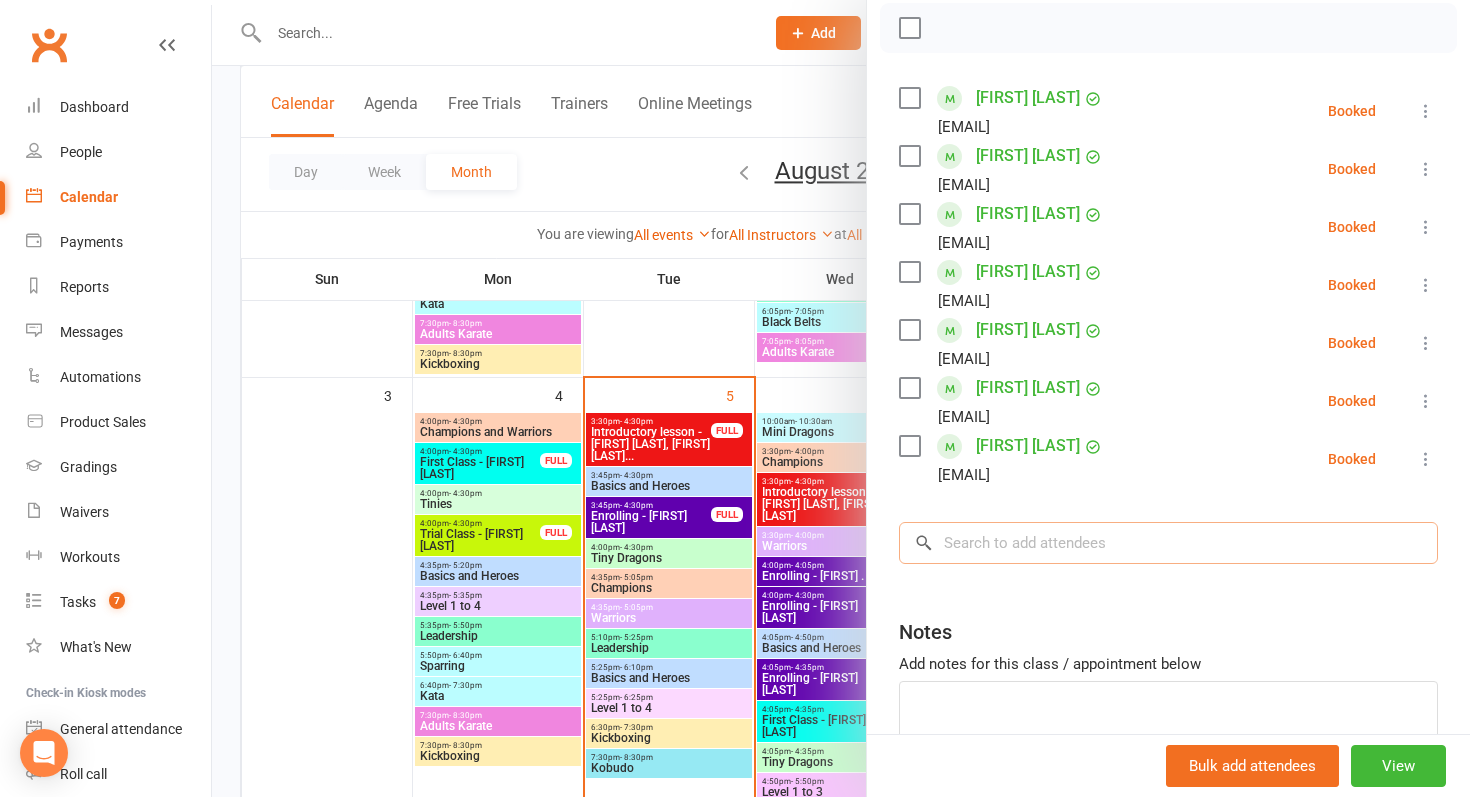 click at bounding box center [1168, 543] 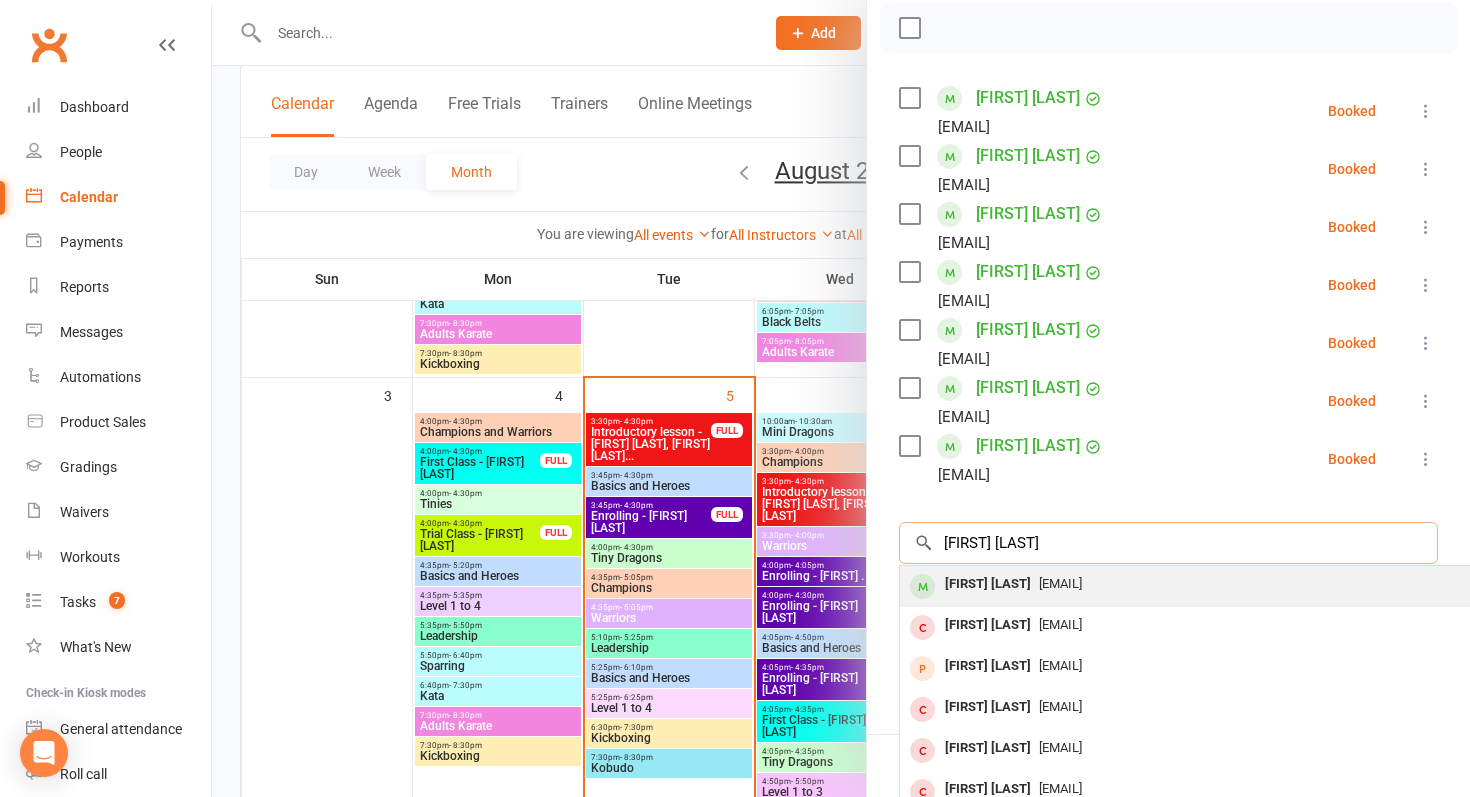 type on "[FIRST] [LAST]" 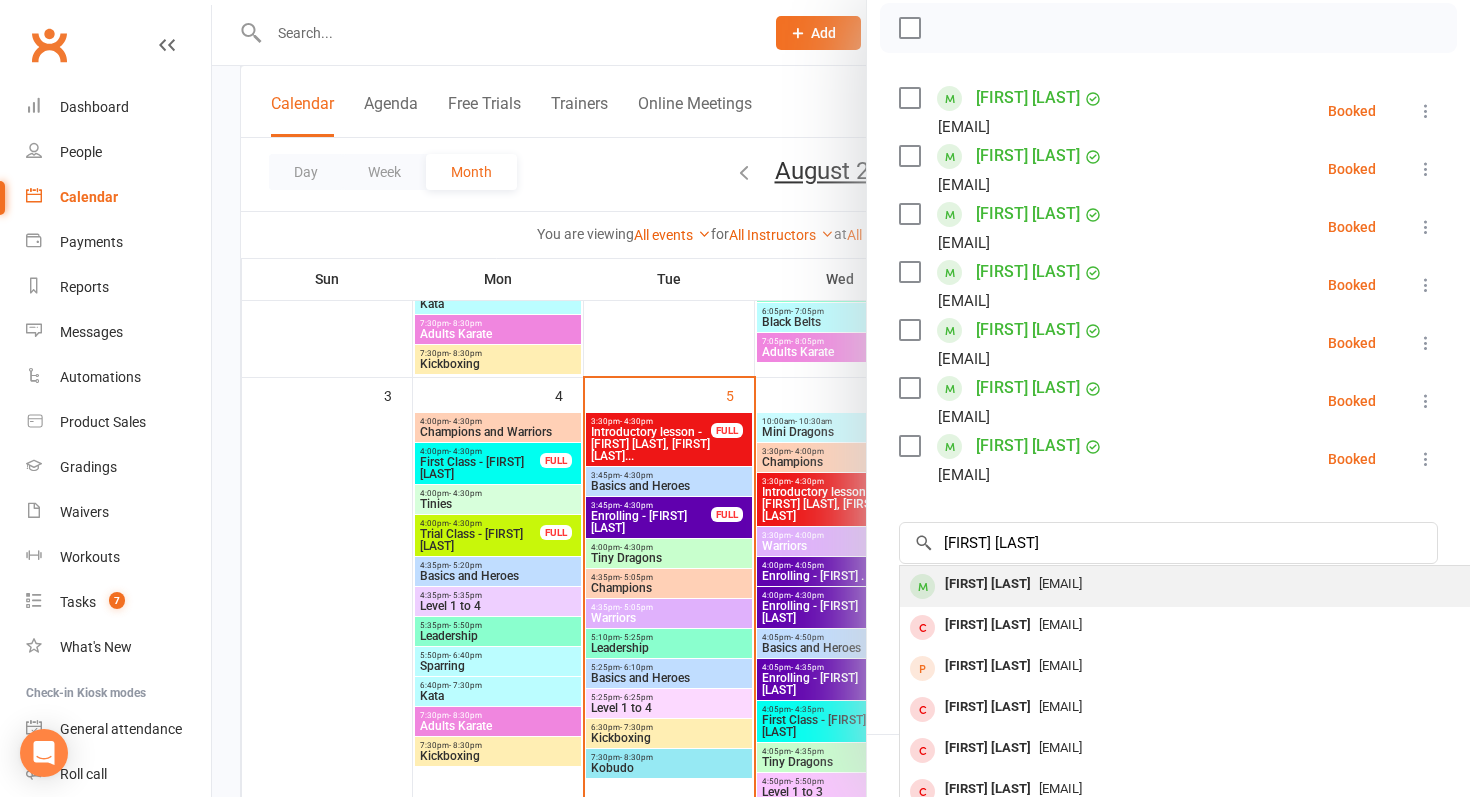 click on "[FIRST] [LAST]" at bounding box center (988, 584) 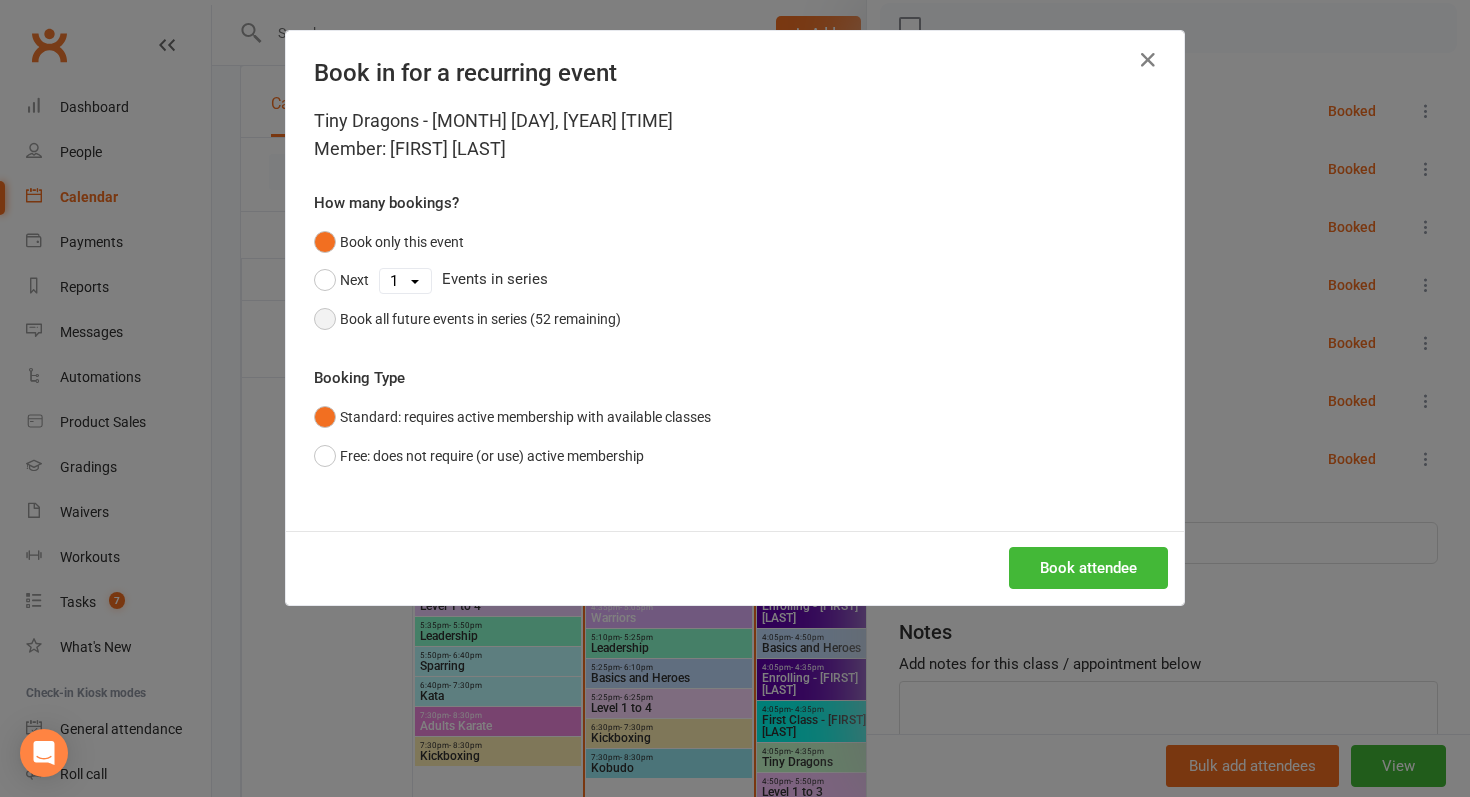click on "Book all future events in series (52 remaining)" at bounding box center (480, 319) 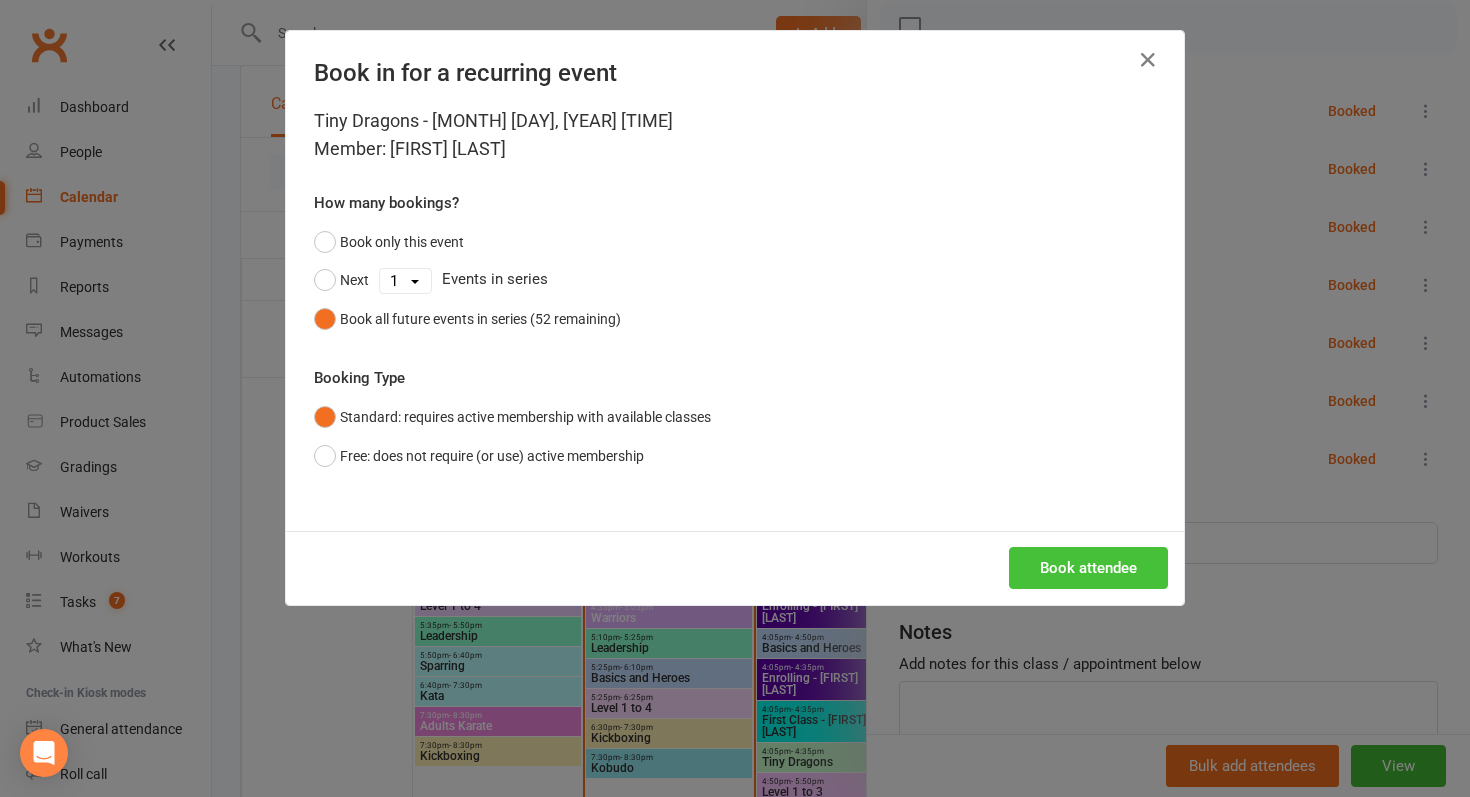 click on "Book attendee" at bounding box center (1088, 568) 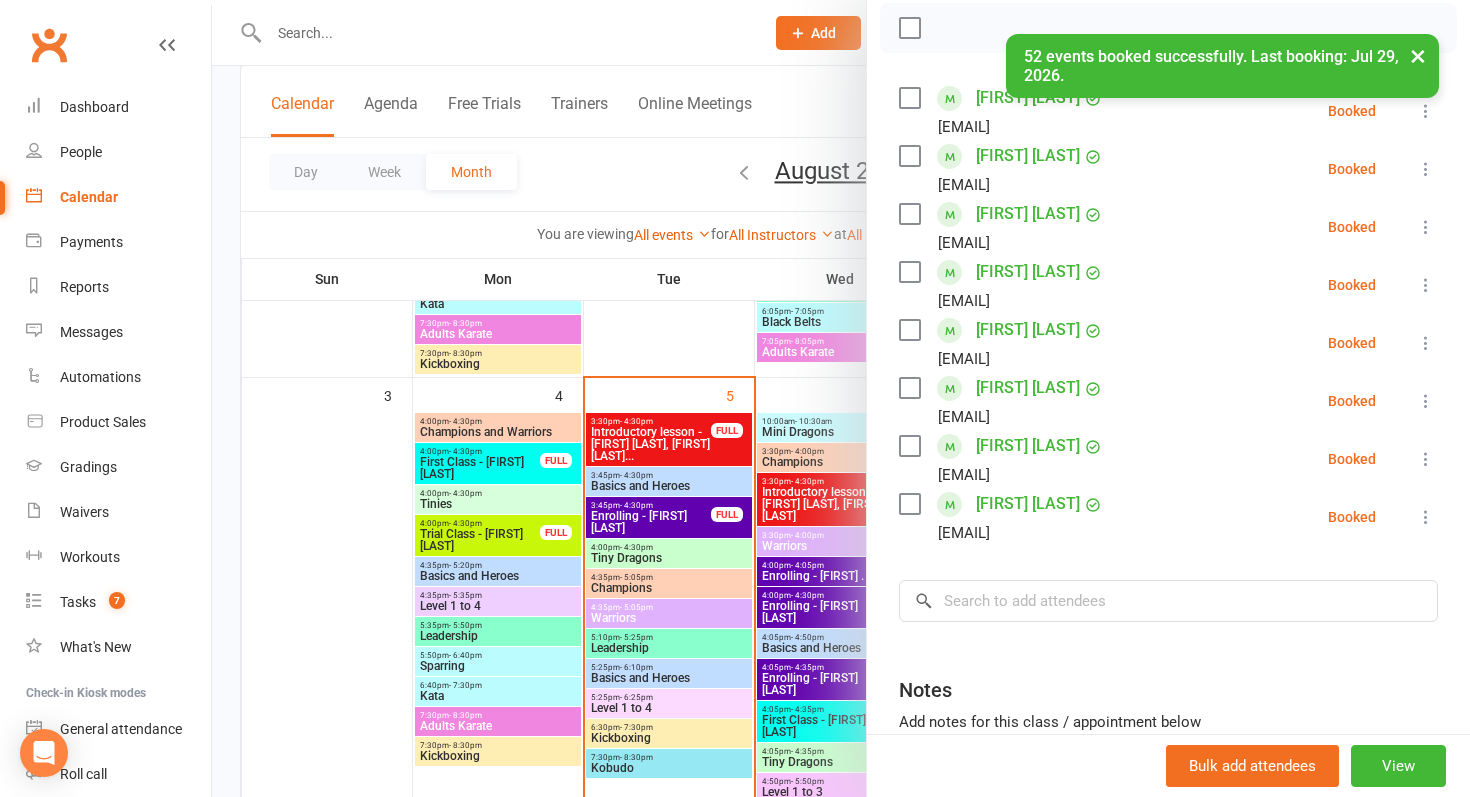 scroll, scrollTop: 0, scrollLeft: 0, axis: both 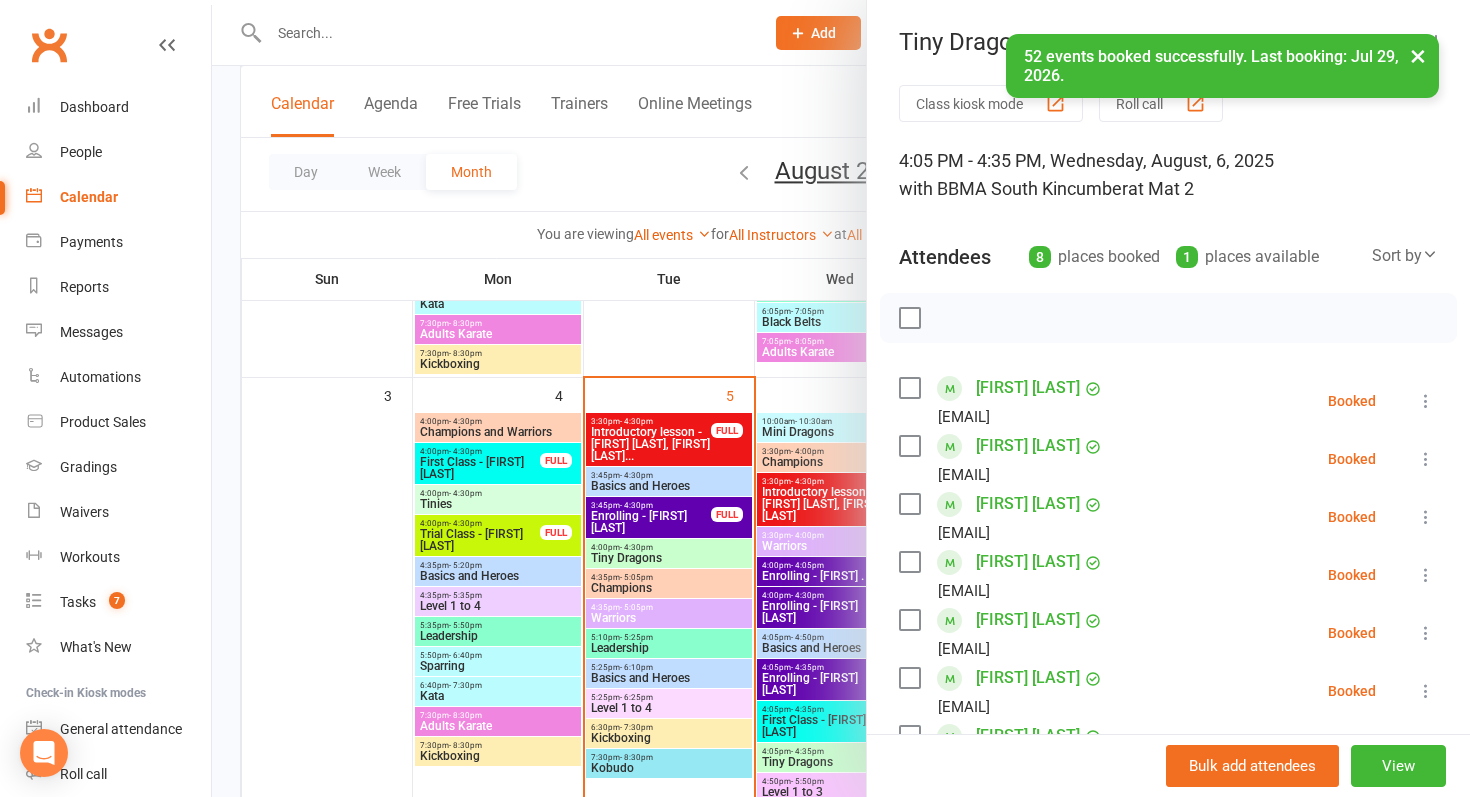 click at bounding box center (841, 398) 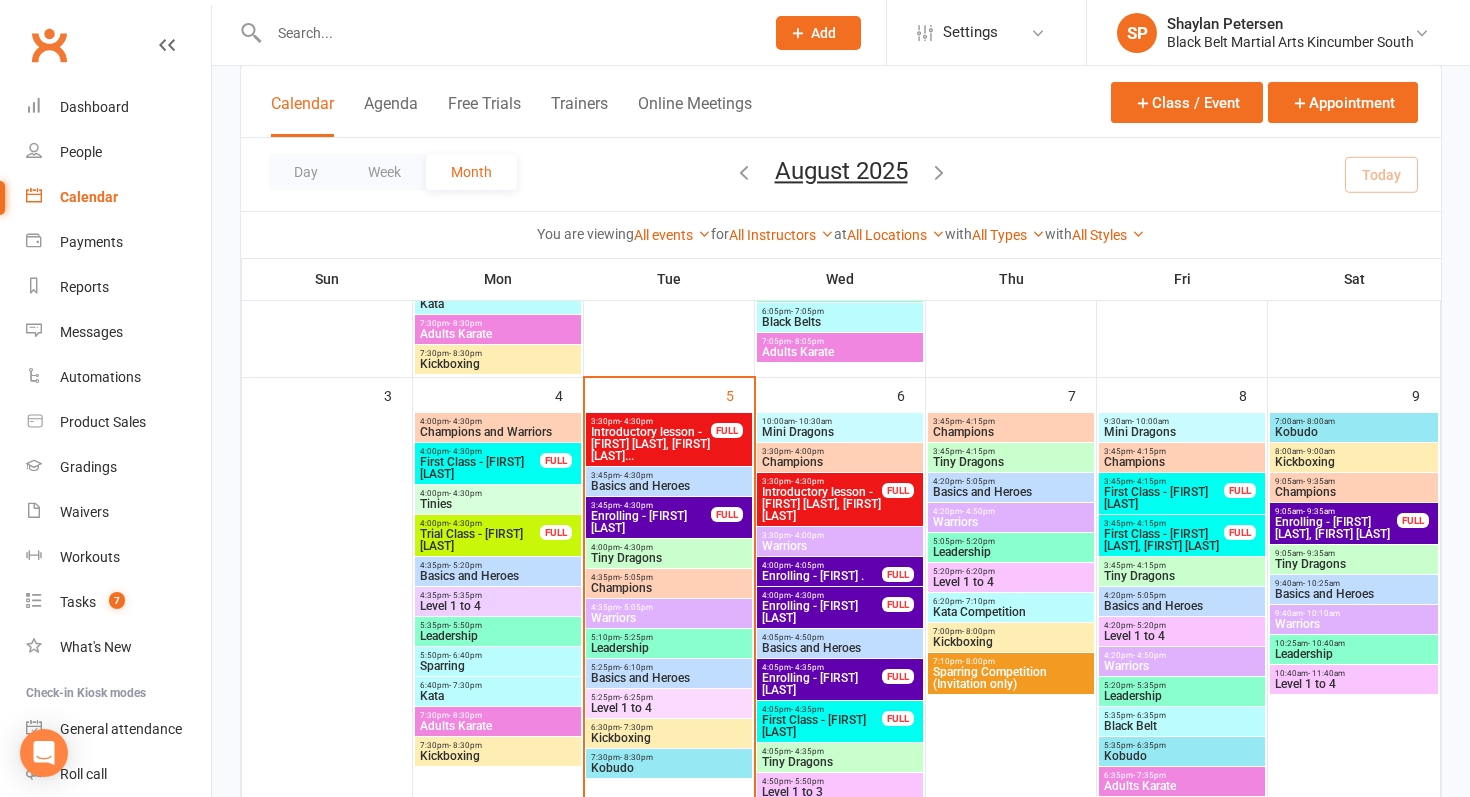click on "Introductory lesson - [FIRST] [LAST], [FIRST] [LAST]" at bounding box center (822, 504) 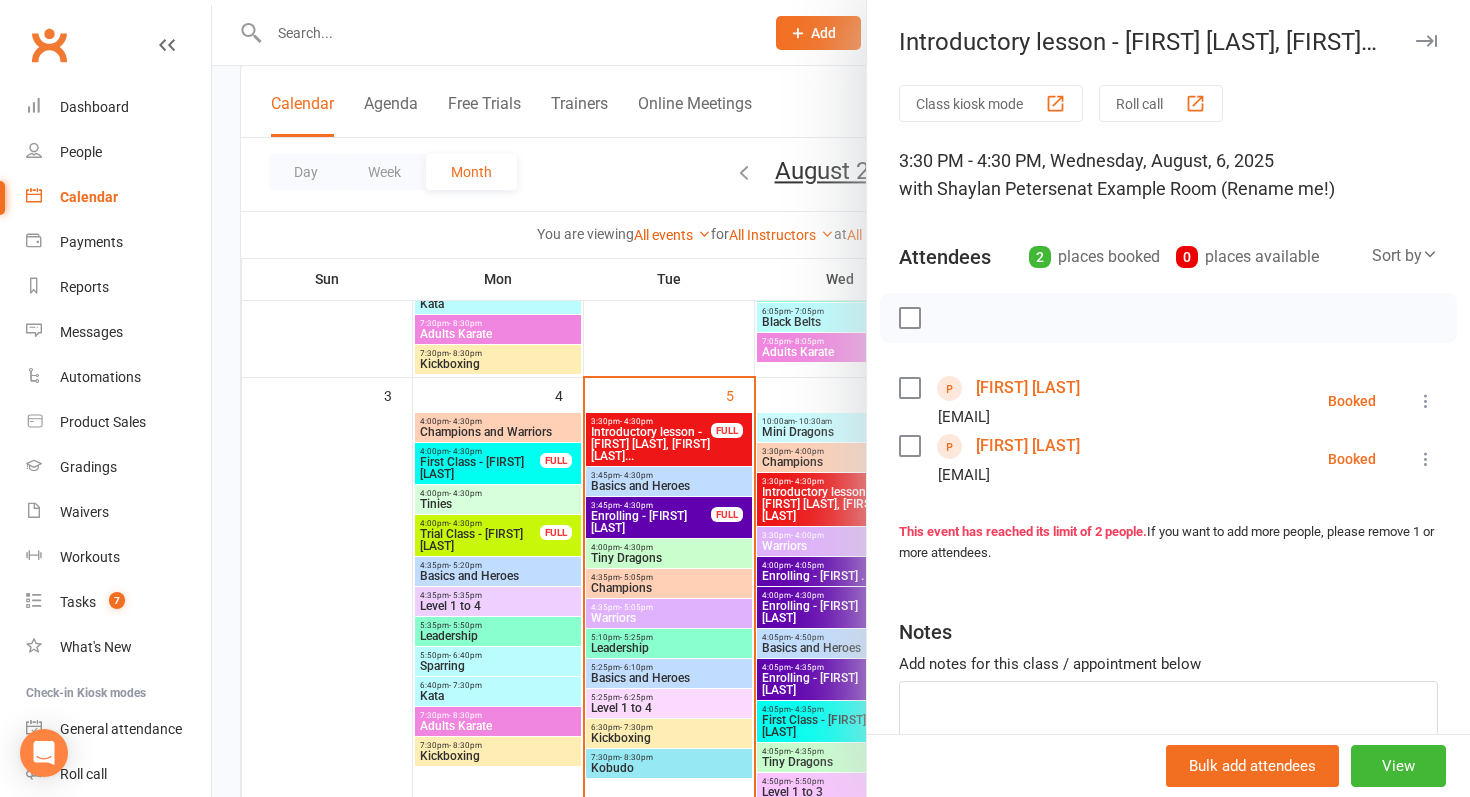 click at bounding box center (841, 398) 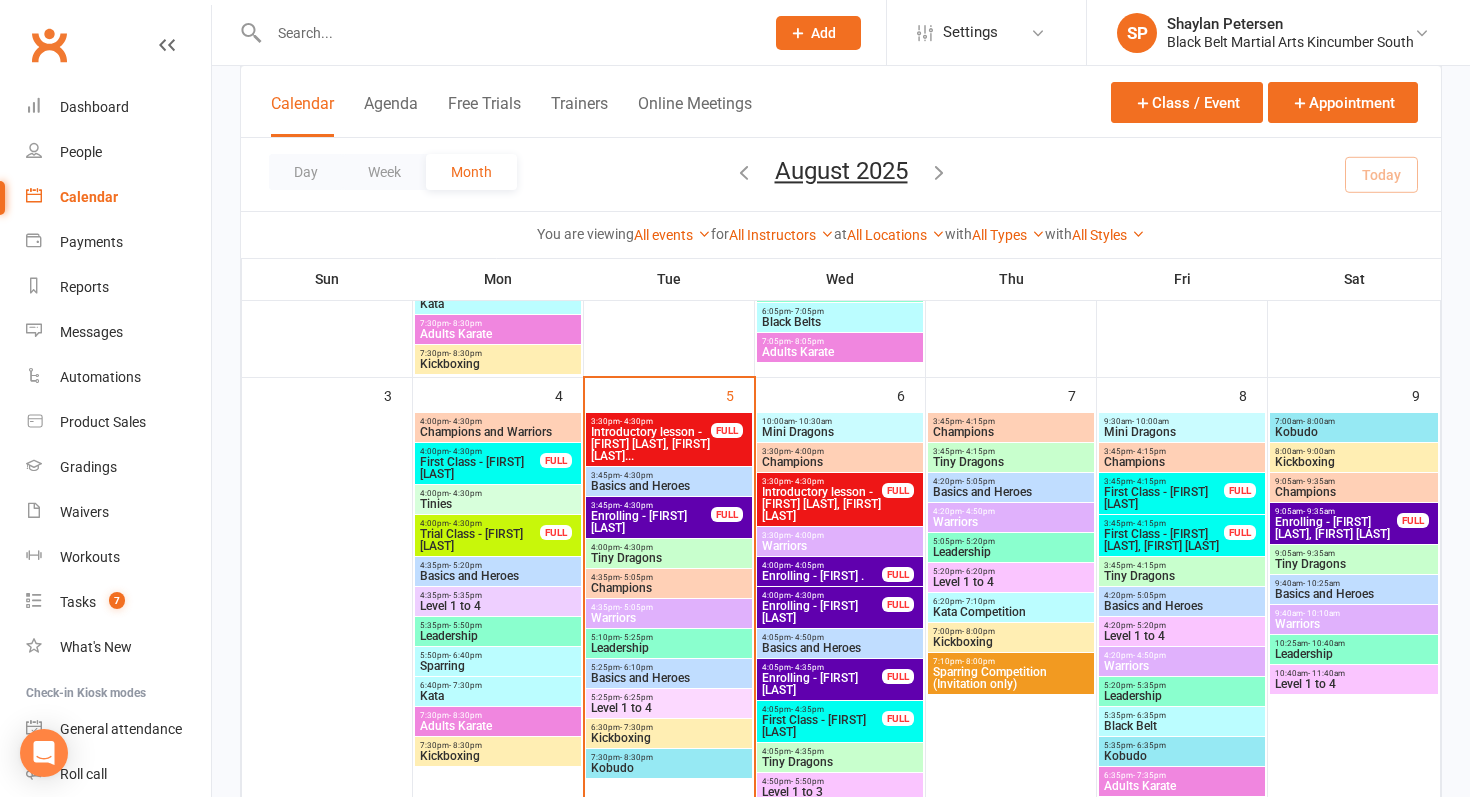 click on "Introductory lesson - [FIRST] [LAST], [FIRST] [LAST]" at bounding box center [822, 504] 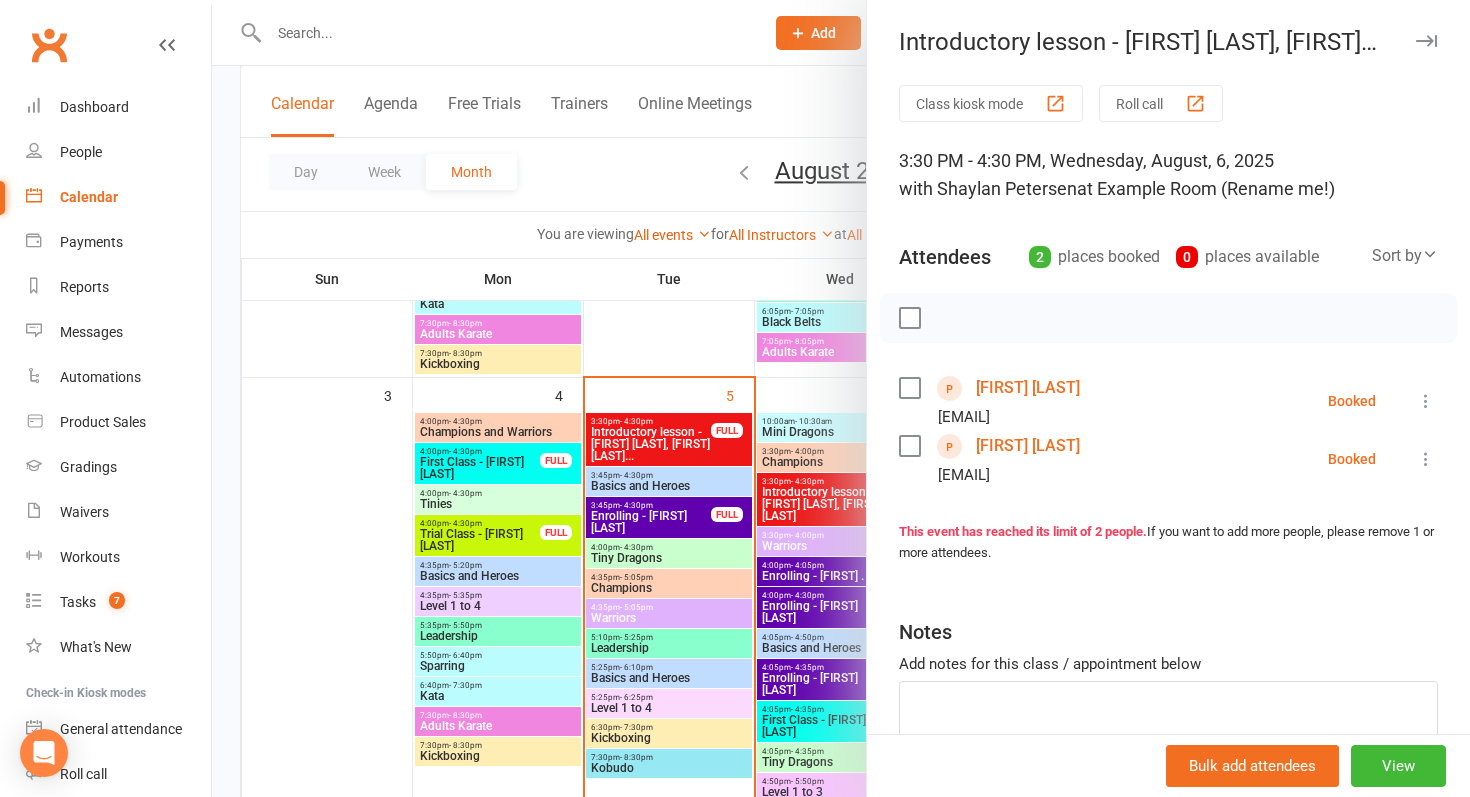 click on "[FIRST] [LAST]" at bounding box center [1028, 388] 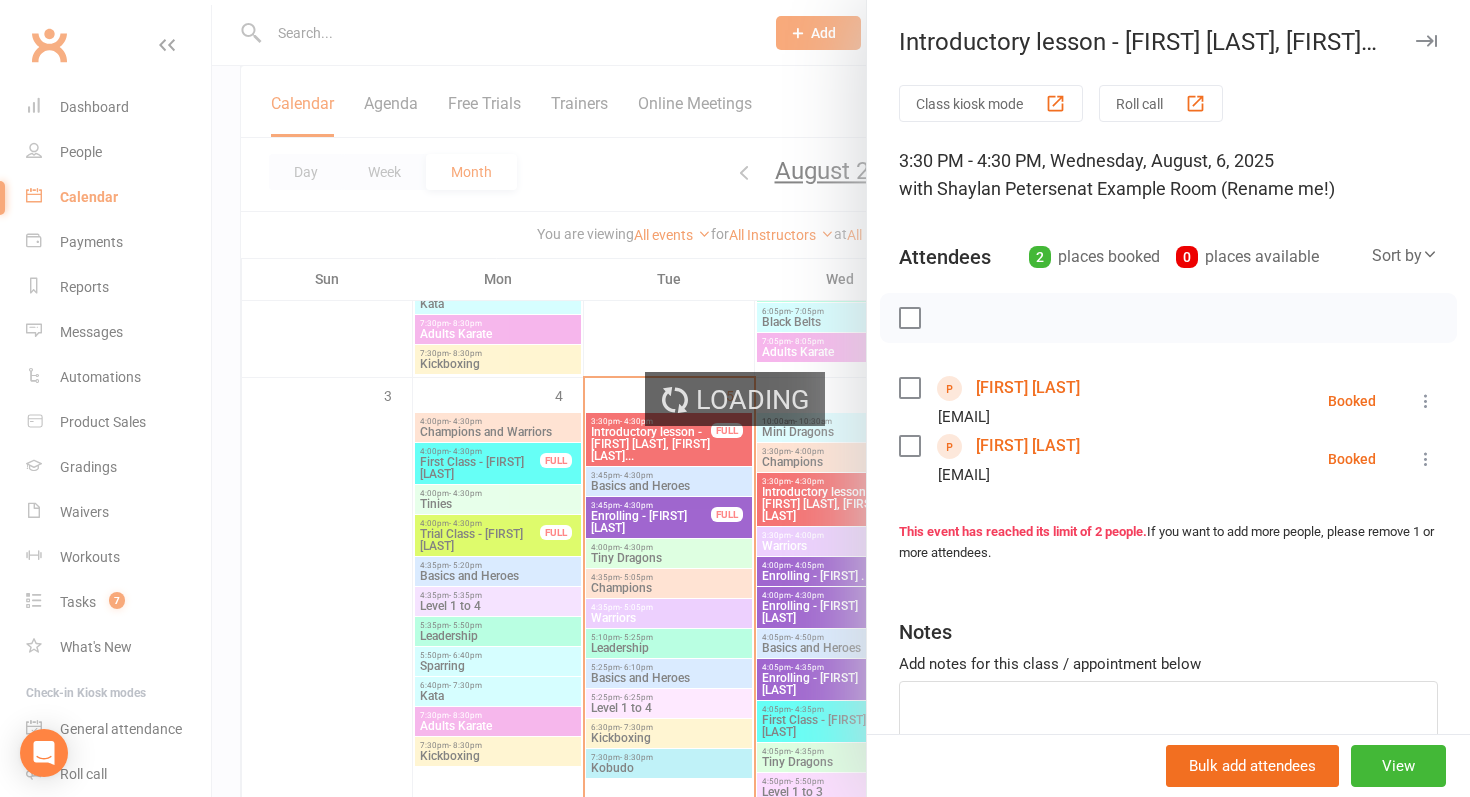 scroll, scrollTop: 0, scrollLeft: 0, axis: both 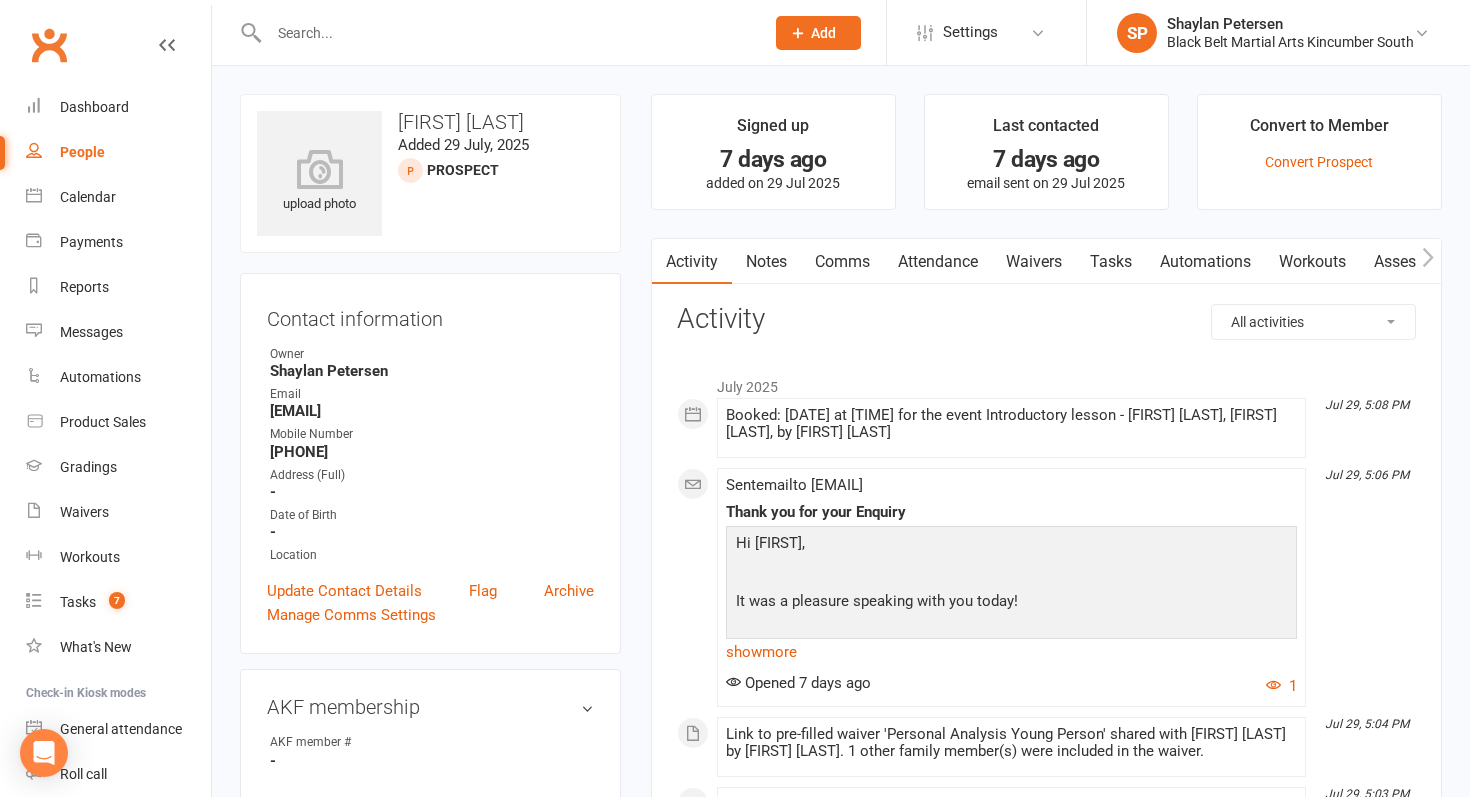 click on "Activity Notes Comms Attendance Waivers Tasks Automations Workouts Assessments
All activities Bookings / Attendances Communications Notes Failed SMSes Gradings Members Memberships POS Sales Payments Credit Vouchers Prospects Reports Automations Tasks Waivers Workouts Kiosk Mode Consent Assessments Contact Flags Family Relationships Activity [MONTH] [YEAR] [DATE], [TIME] Booked: [DATE] at [TIME] for the event Introductory lesson - [FIRST] [LAST], [FIRST] [LAST], by [FIRST] [LAST]   [DATE], [TIME]   Sent  email  to   [EMAIL]   Thank you for your Enquiry Hi [FIRST],   It was a pleasure speaking with you today!   We’re excited to welcome you and  [FIRST]  for your free introductory martial arts lesson next Wednesday at [TIME].   📌  Click here  to learn more about our school.   📝  Click here  to complete your personal analysis form before the appointment – this helps us tailor the experience to your goals.       Kind regards, Sensei [FIRST] BBMA Kincumber show  more     1" at bounding box center (1046, 584) 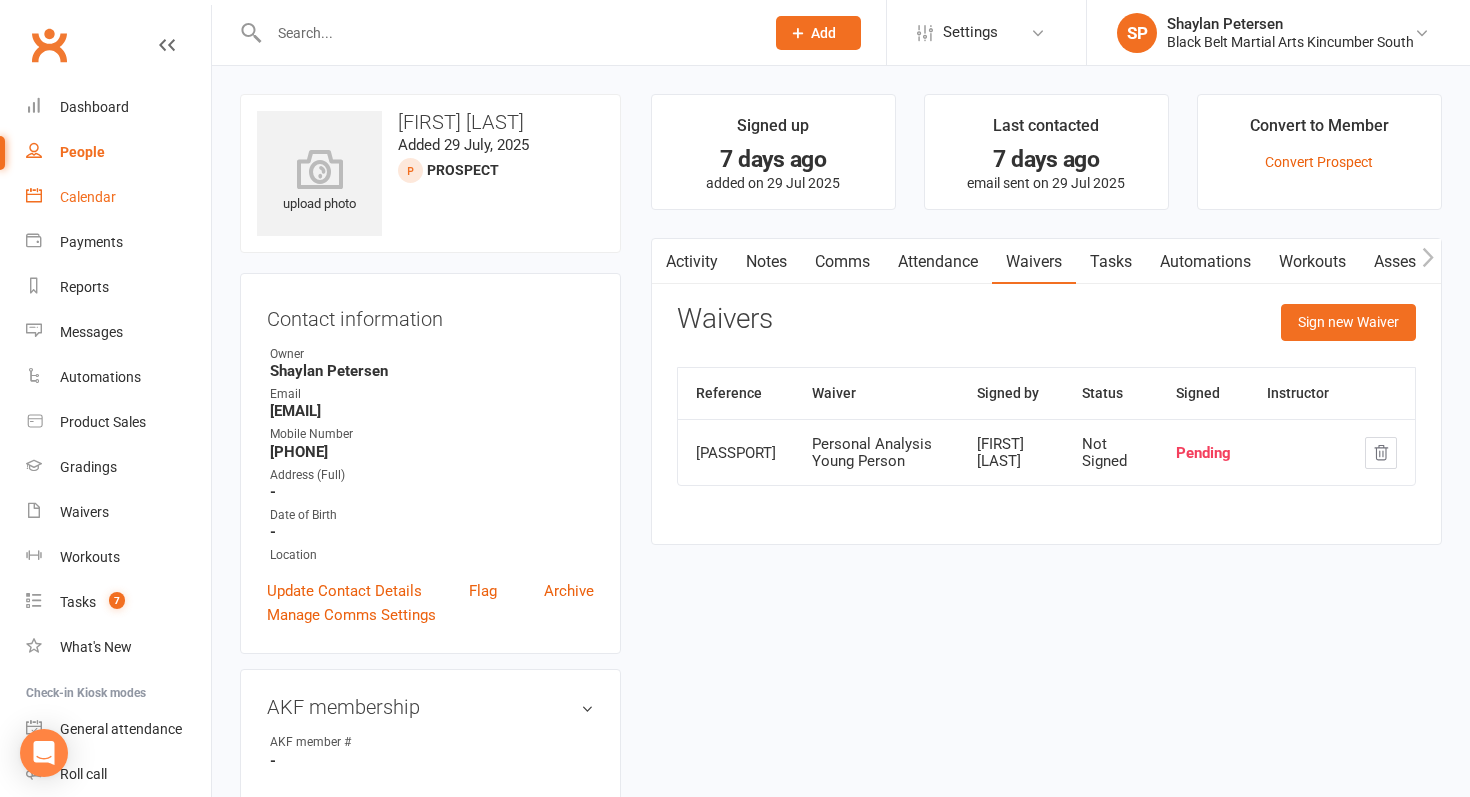 click on "Calendar" at bounding box center [88, 197] 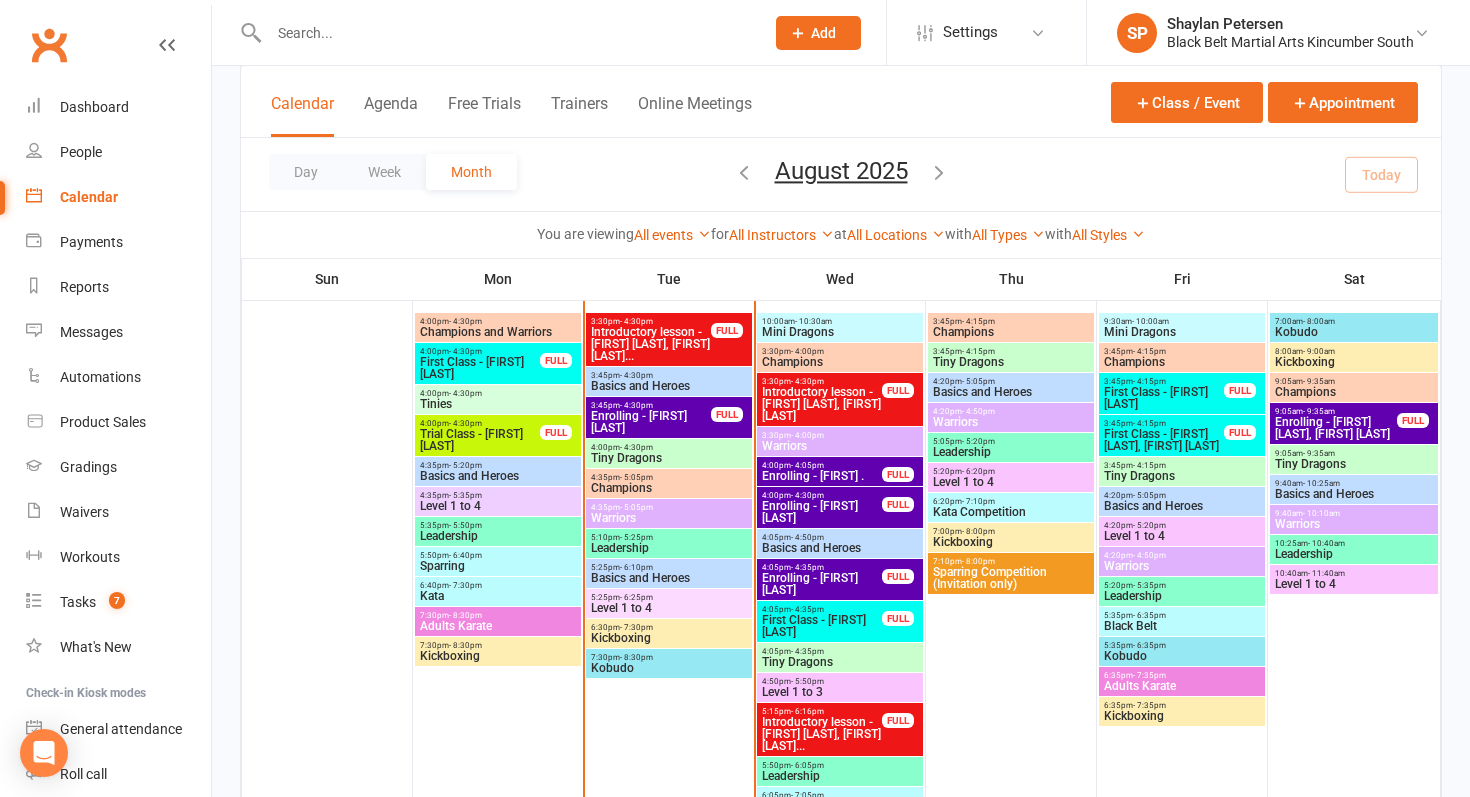 scroll, scrollTop: 678, scrollLeft: 0, axis: vertical 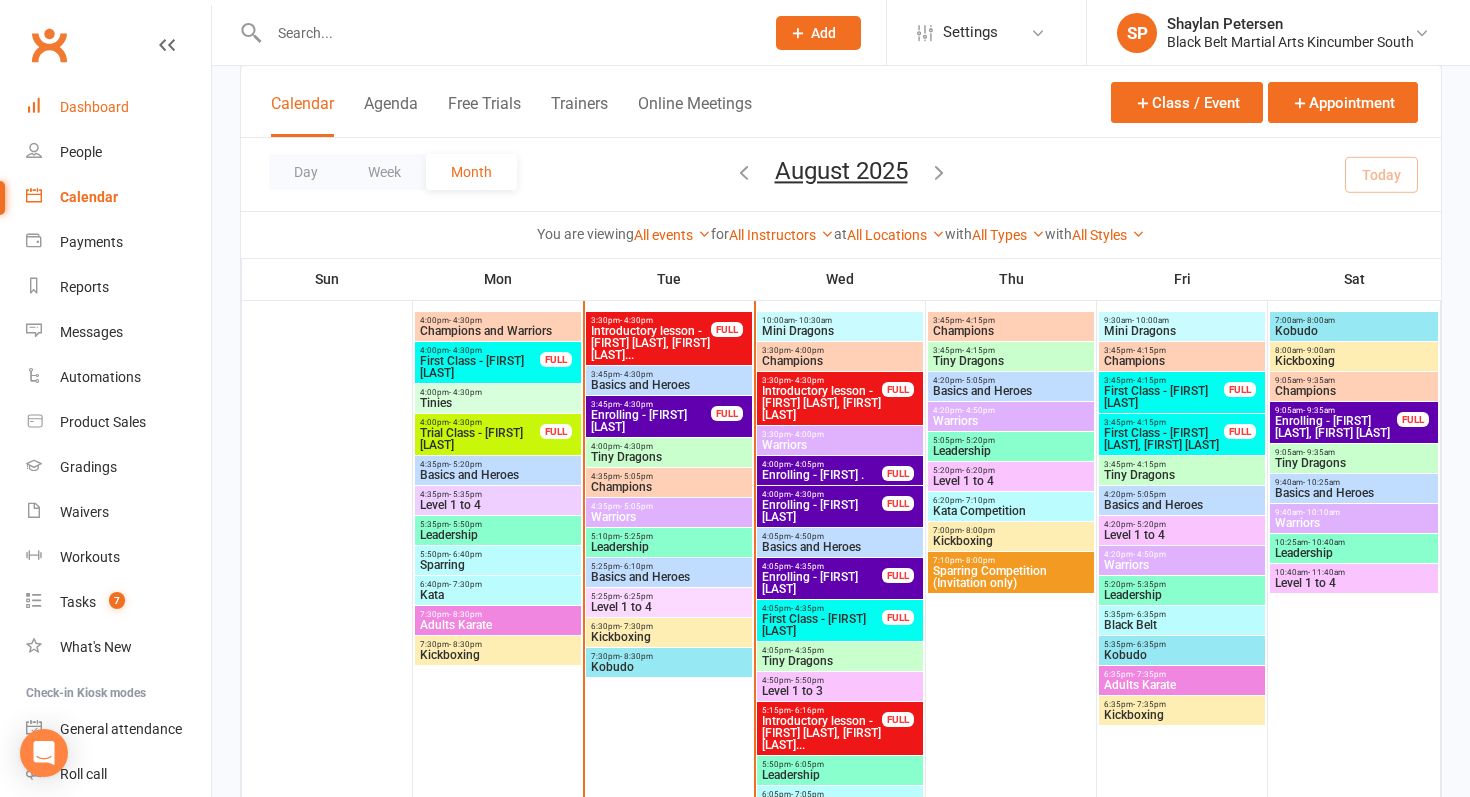 click on "Dashboard" at bounding box center [118, 107] 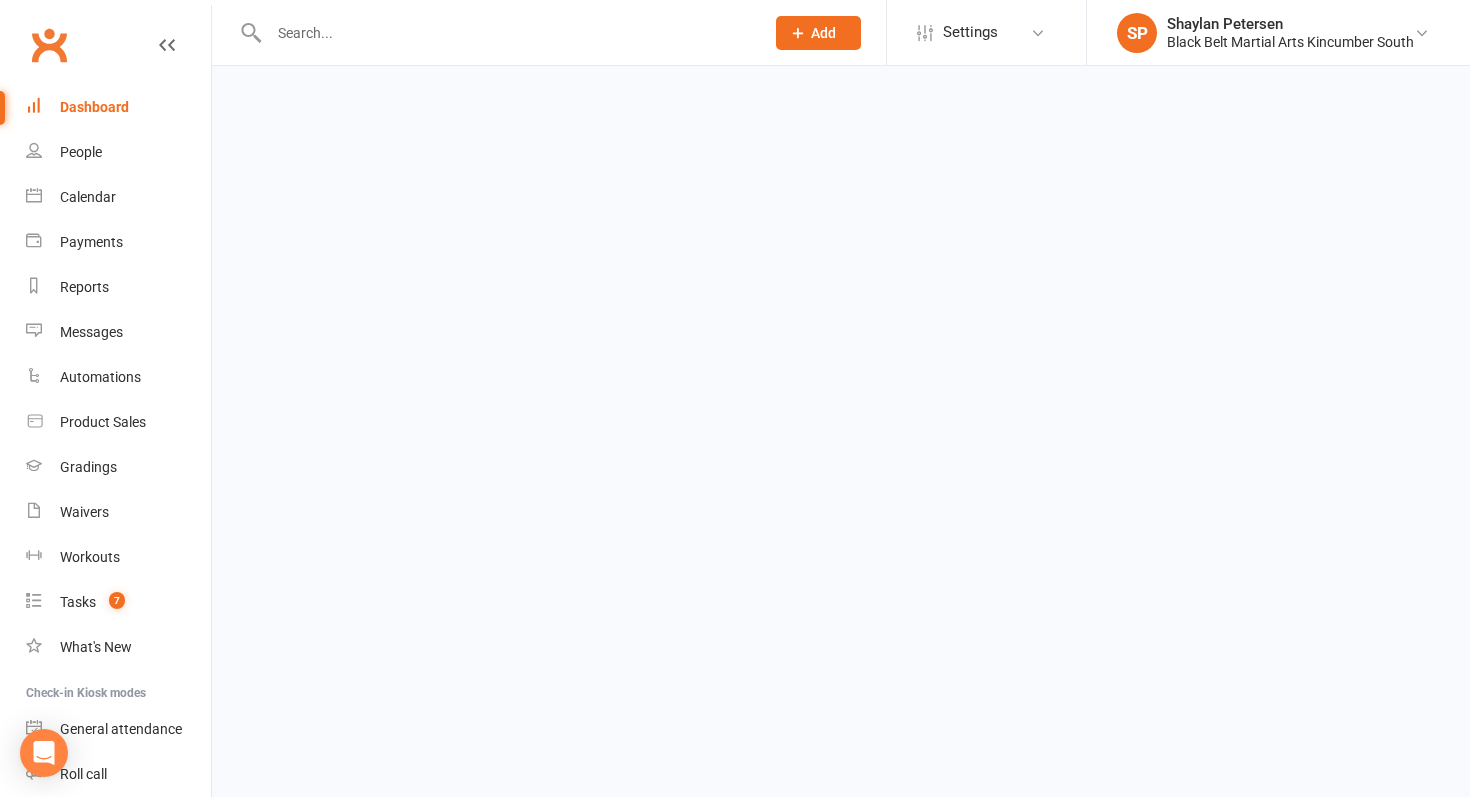 scroll, scrollTop: 0, scrollLeft: 0, axis: both 